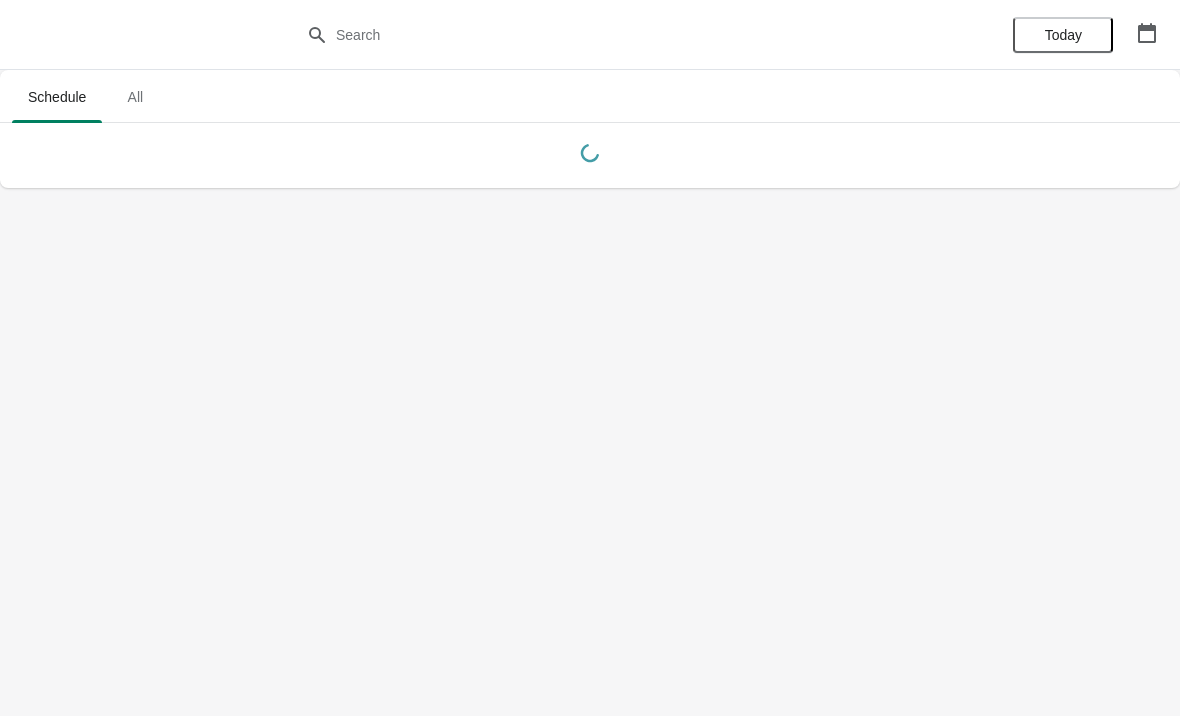 scroll, scrollTop: 0, scrollLeft: 0, axis: both 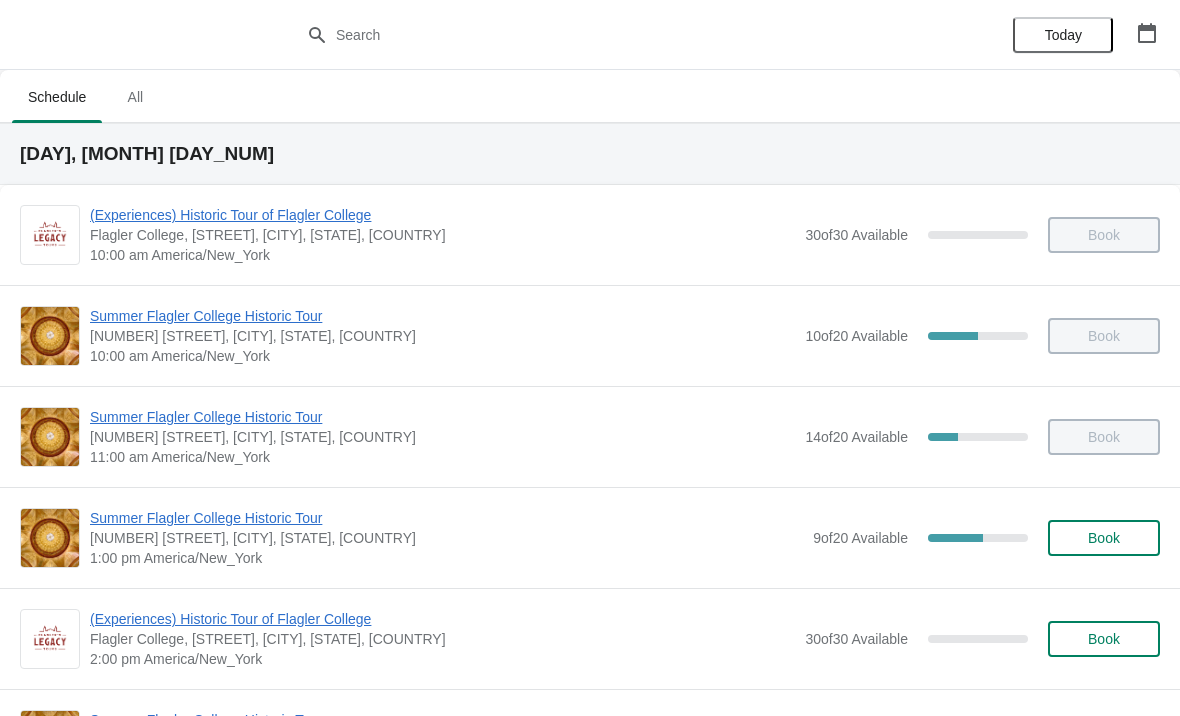 click on "(Experiences) Historic Tour of Flagler College Flagler College, [STREET], [CITY], [STATE], [COUNTRY] [TIME] [TIMEZONE] [NUMBER] of [NUMBER] Available [PERCENTAGE] Book" at bounding box center [590, 638] 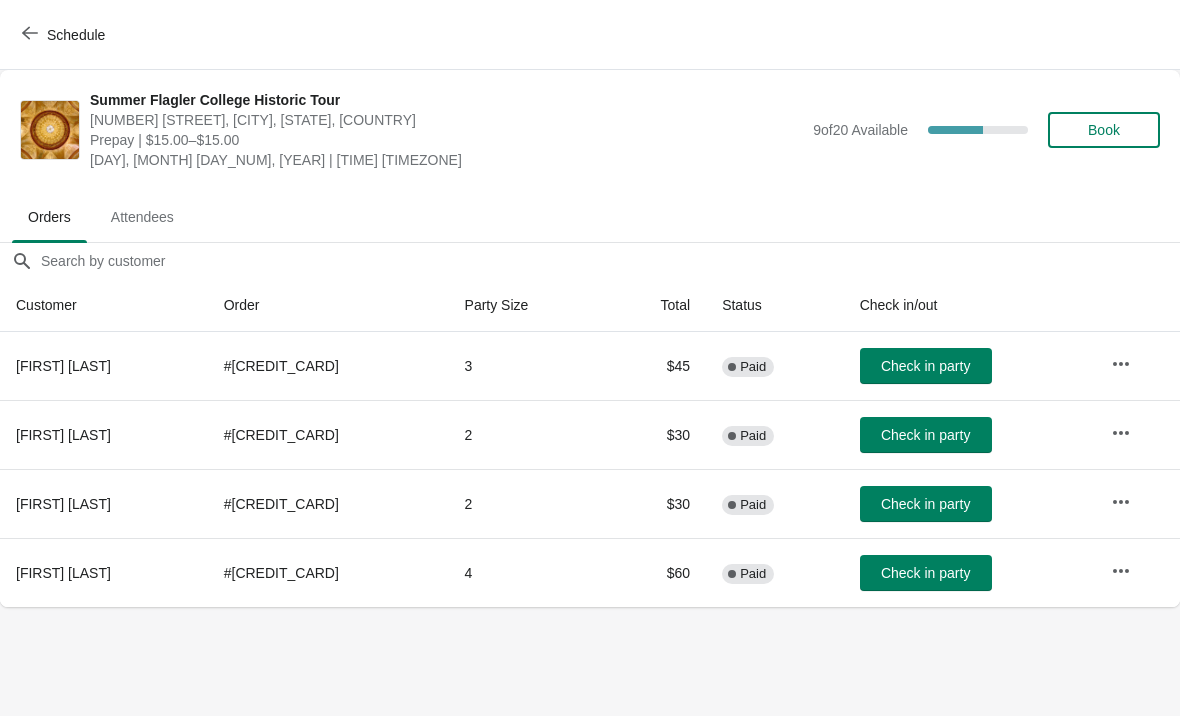 click on "Book" at bounding box center (1104, 130) 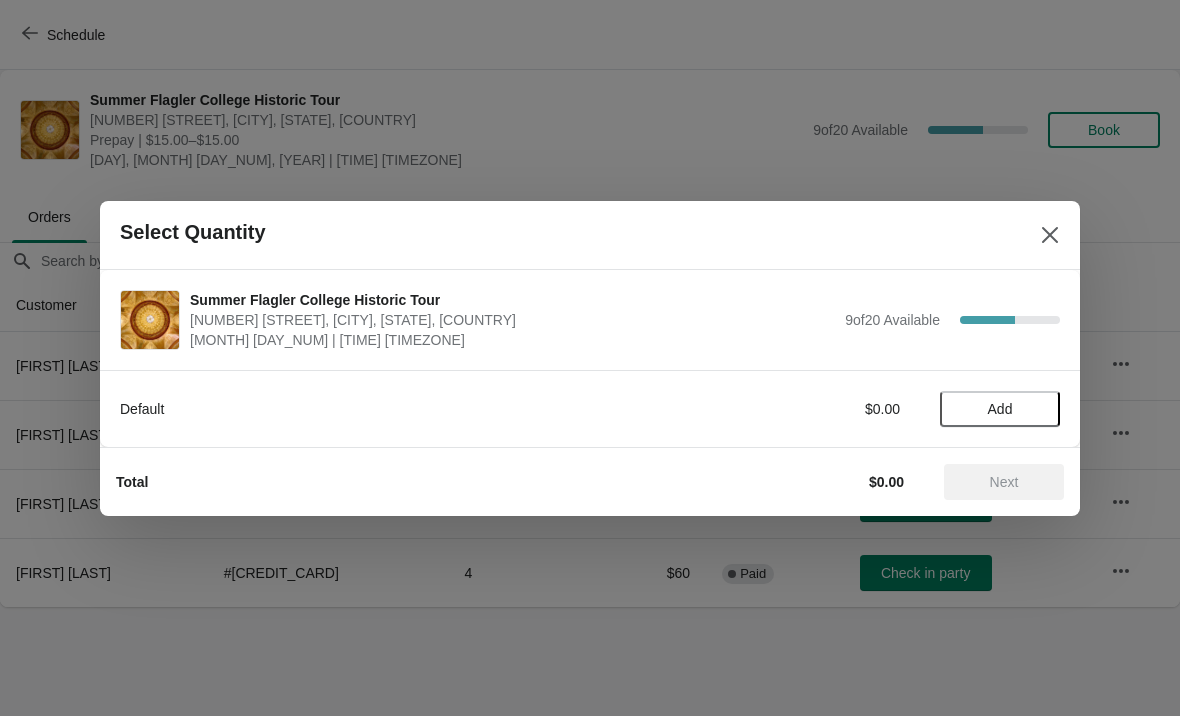 click on "Add" at bounding box center (1000, 409) 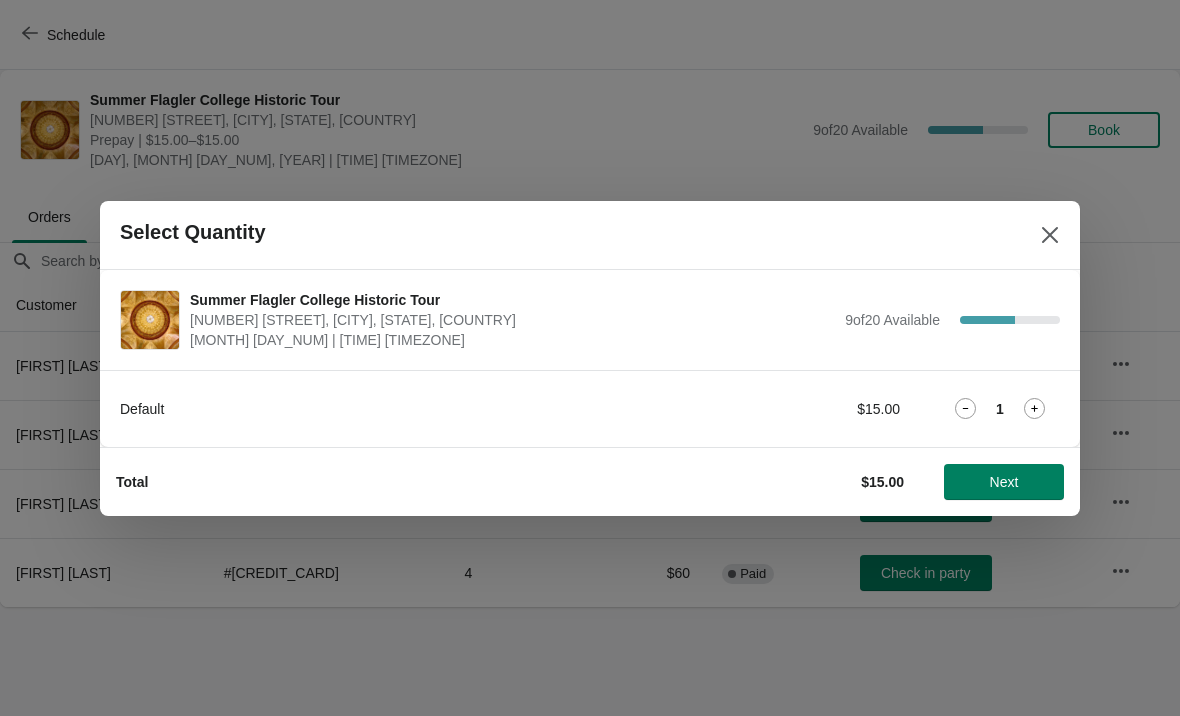 click on "Next" at bounding box center [1004, 482] 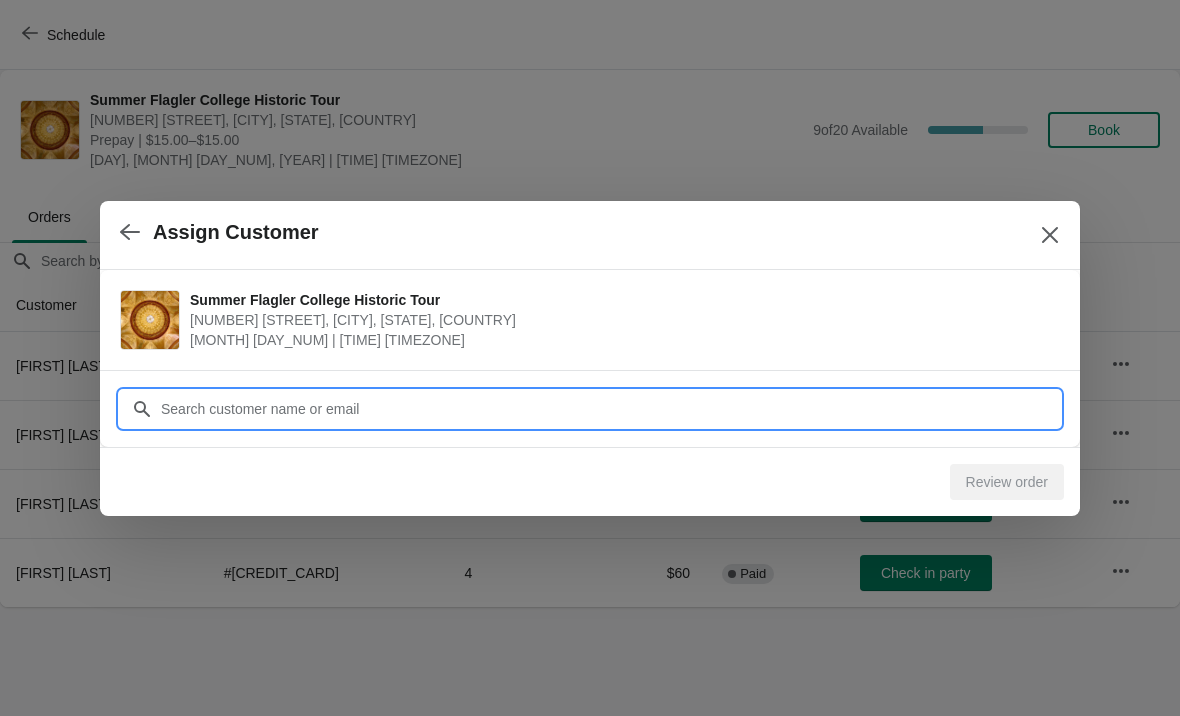 click on "Customer" at bounding box center (610, 409) 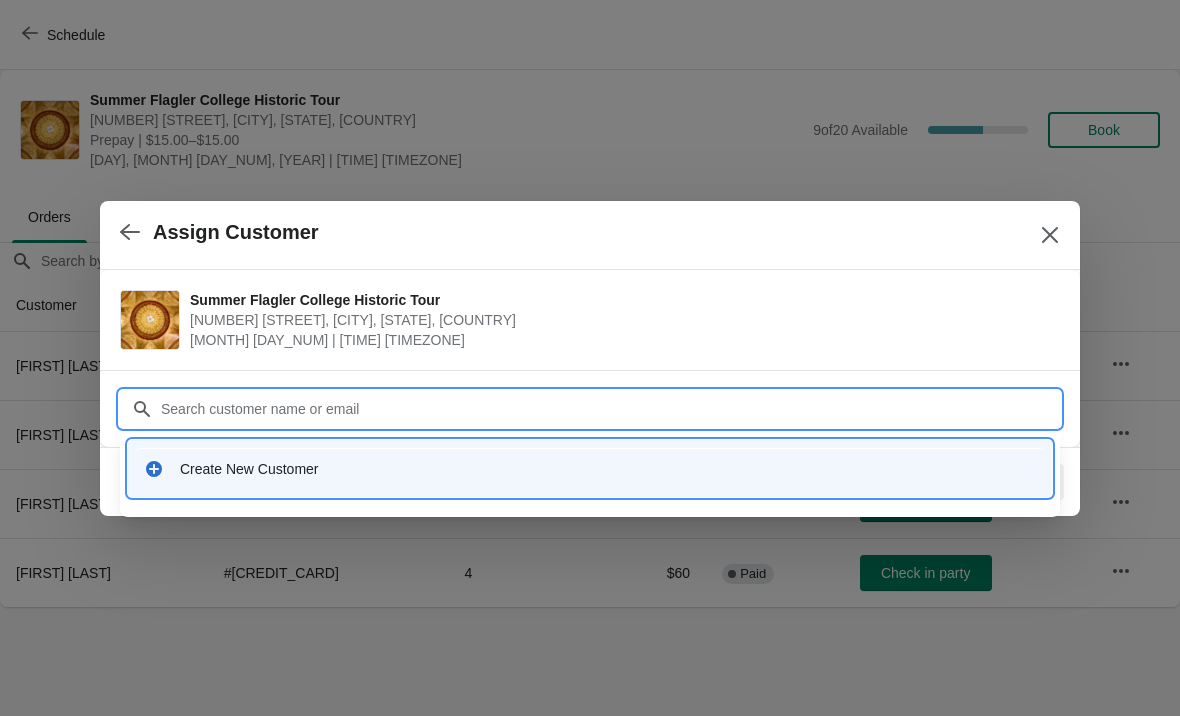 click on "Create New Customer" at bounding box center [590, 468] 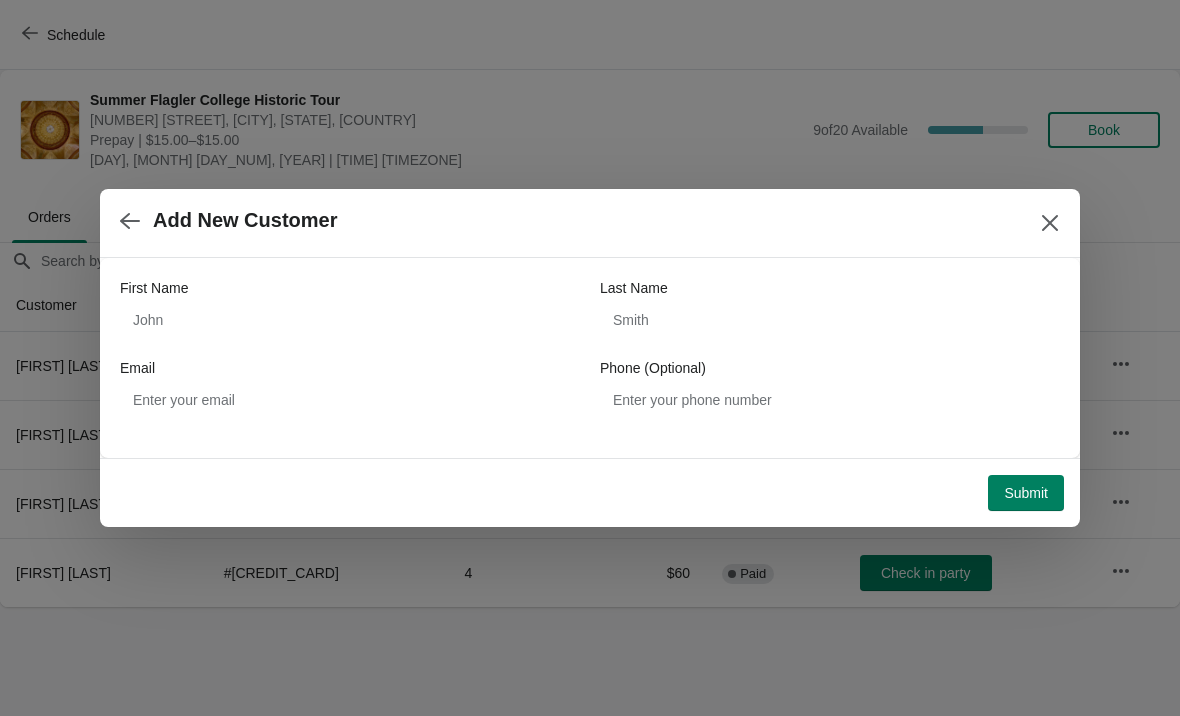 click on "First Name" at bounding box center [350, 288] 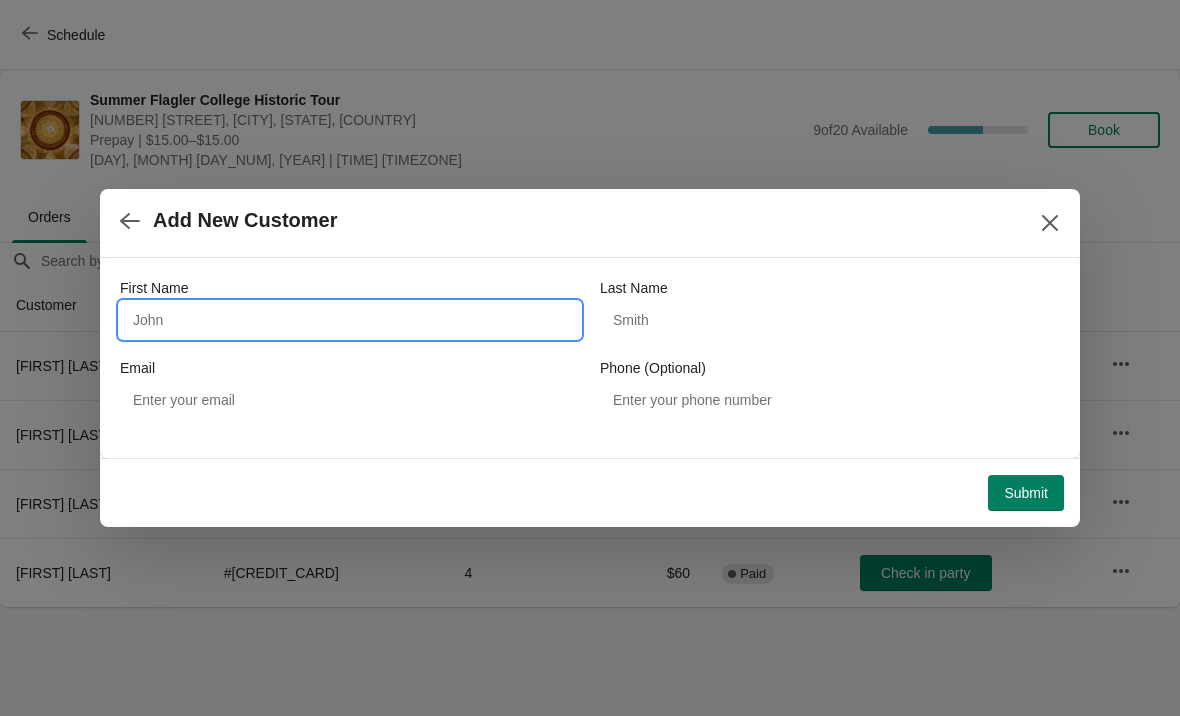click on "First Name" at bounding box center [350, 320] 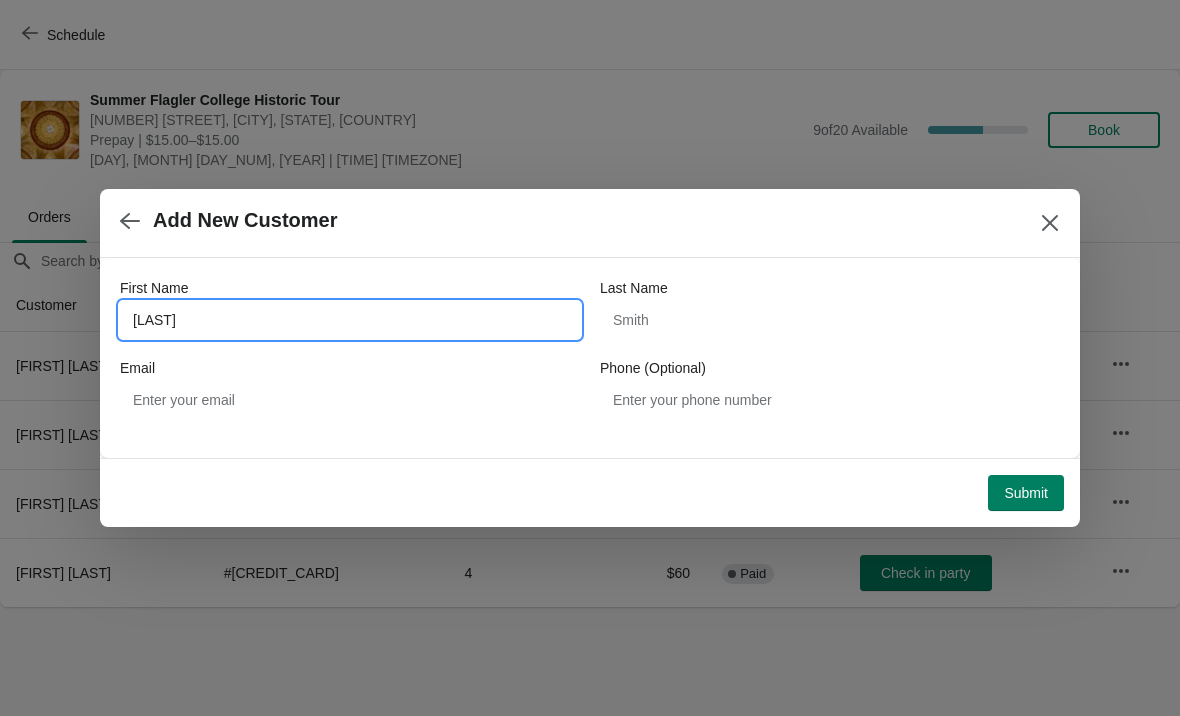 type on "[LAST]" 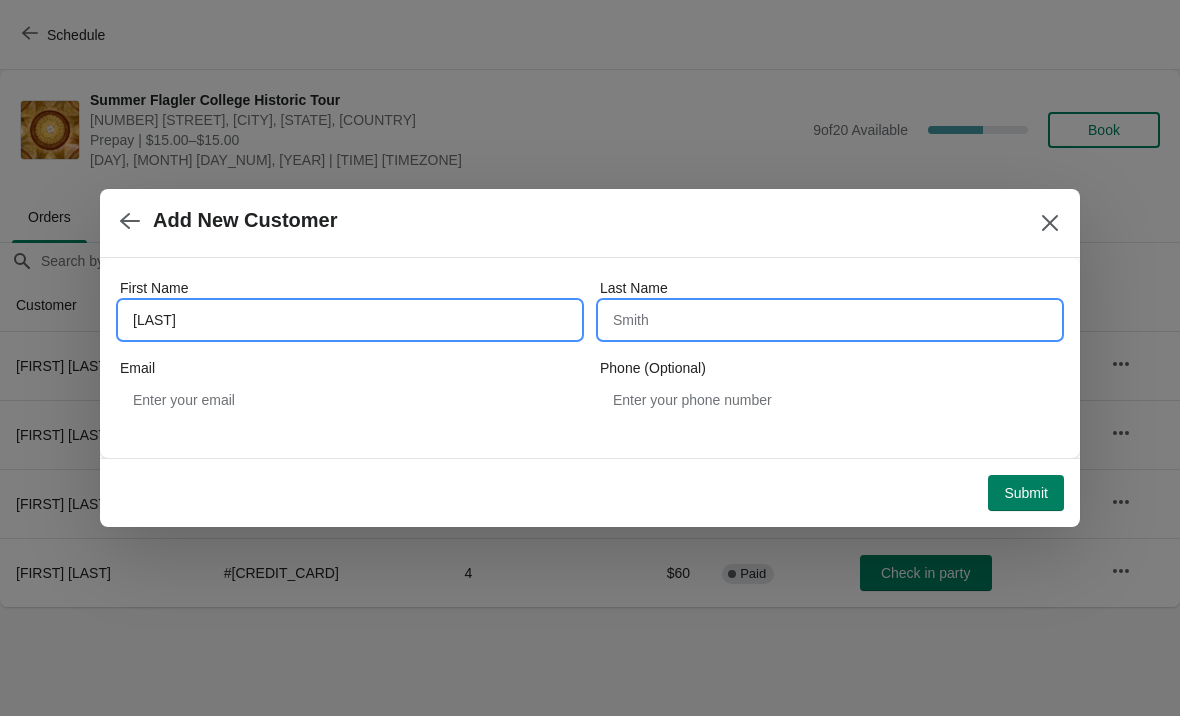 click on "Last Name" at bounding box center (830, 320) 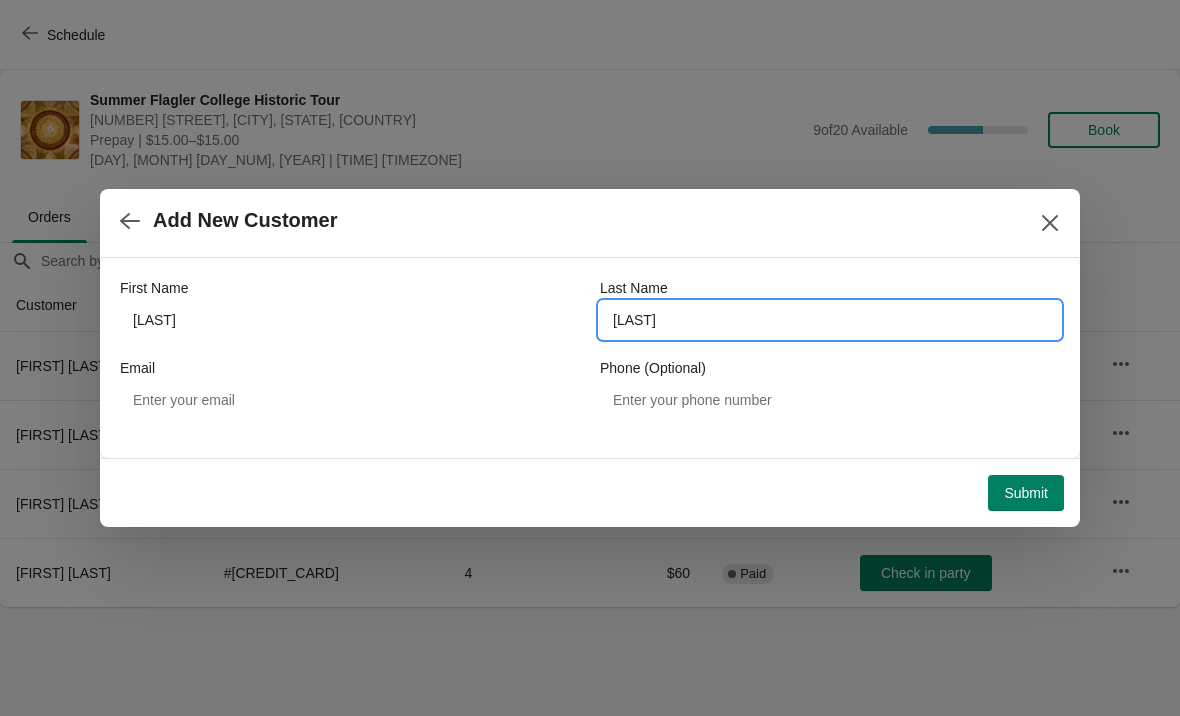 type on "[LAST]" 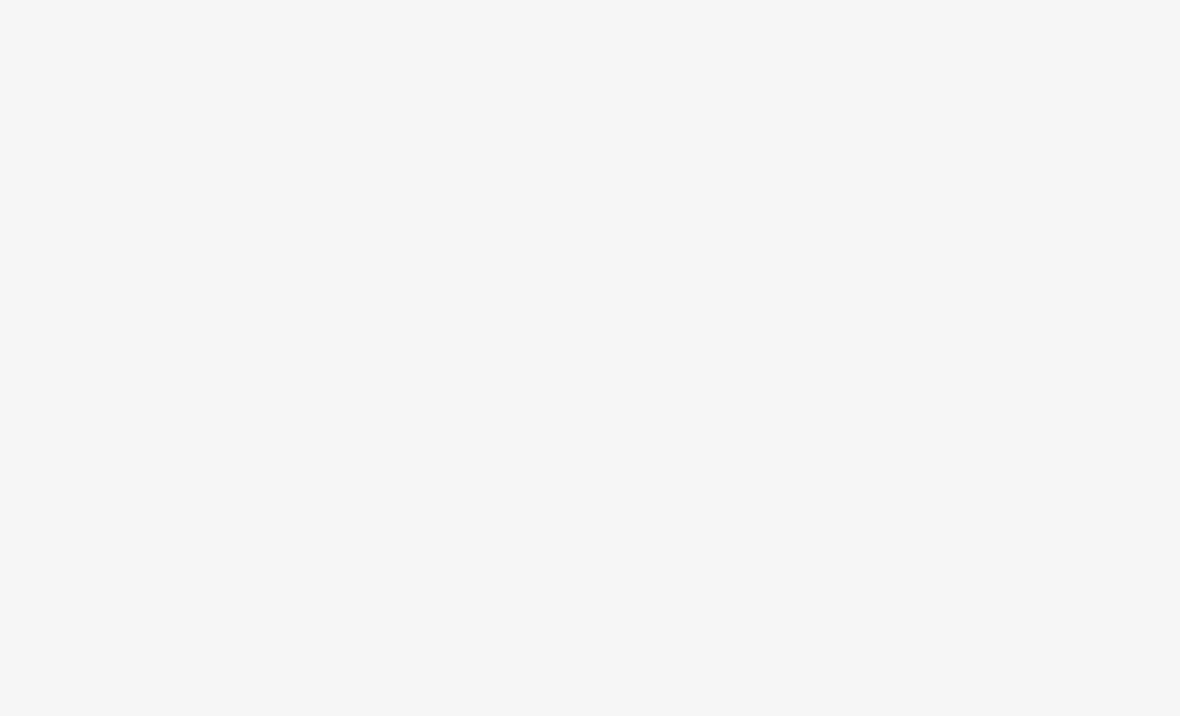 scroll, scrollTop: 0, scrollLeft: 0, axis: both 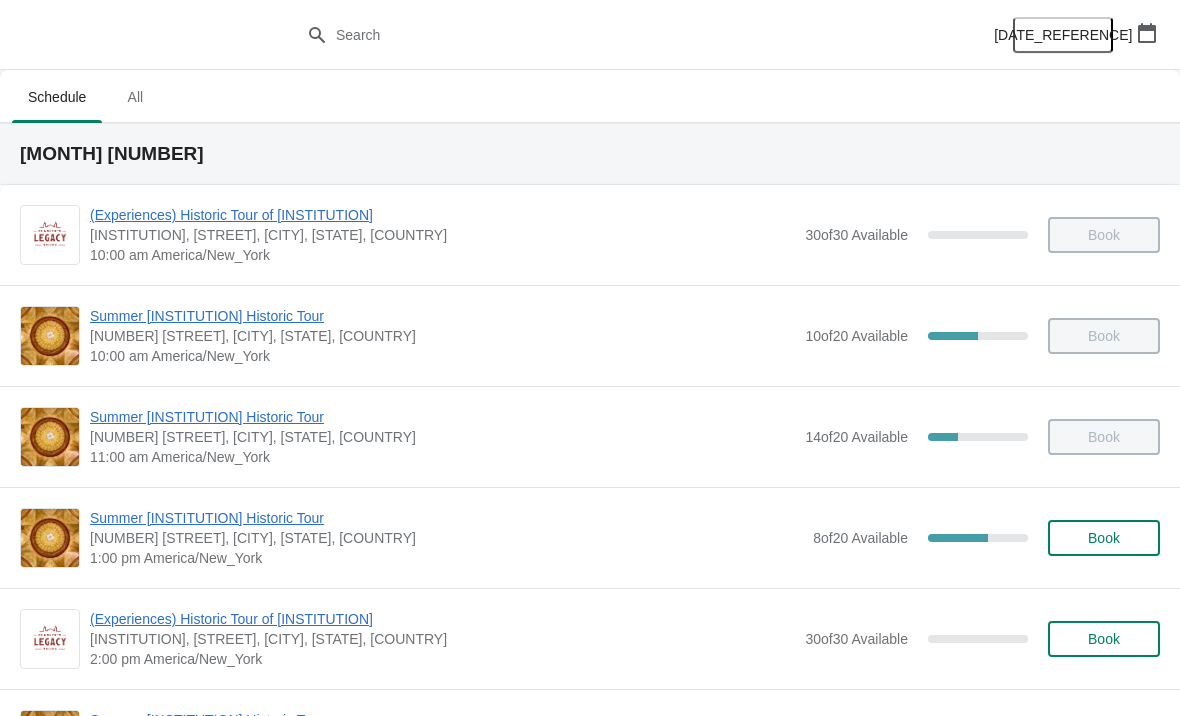 click on "Summer Flagler College Historic Tour" at bounding box center [446, 518] 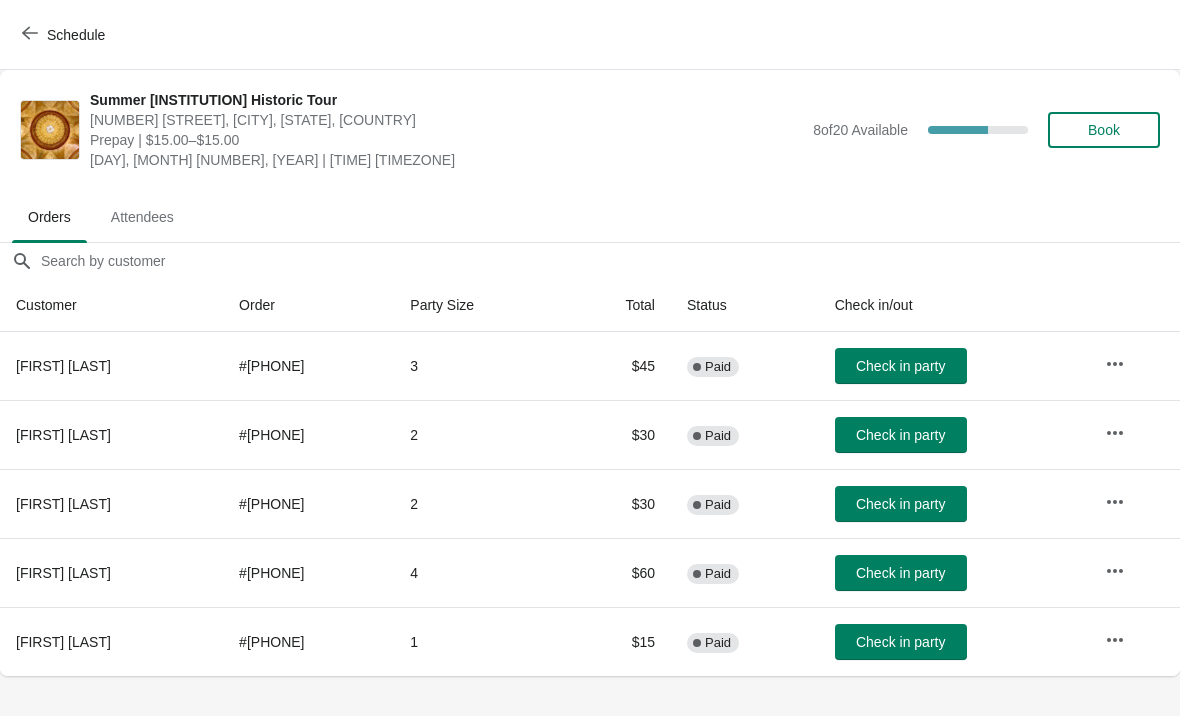 click on "Check in party" at bounding box center (900, 573) 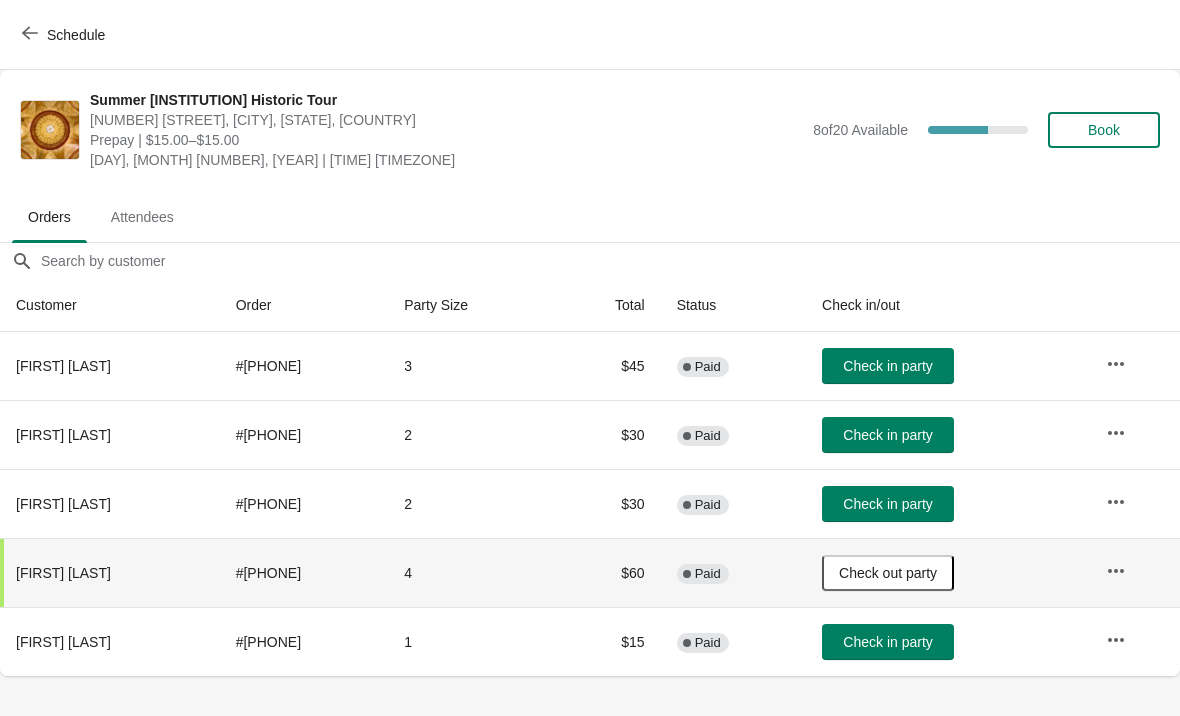 click on "Check in party" at bounding box center [887, 435] 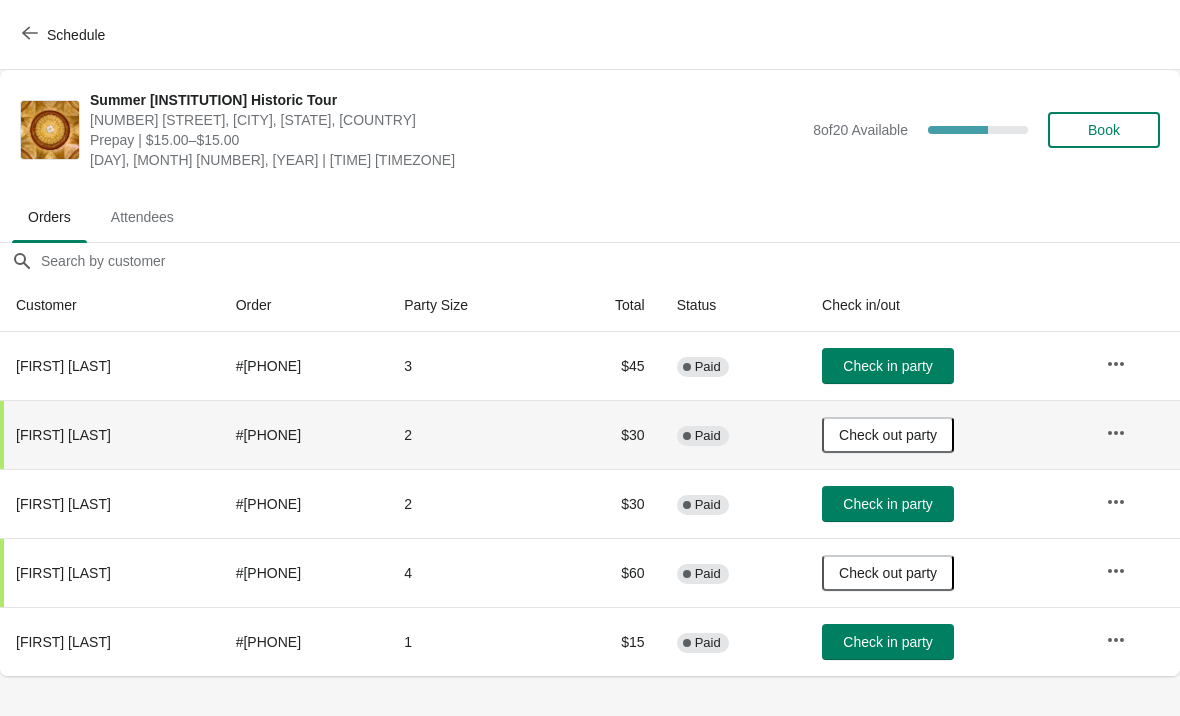 click on "Check in party" at bounding box center (887, 504) 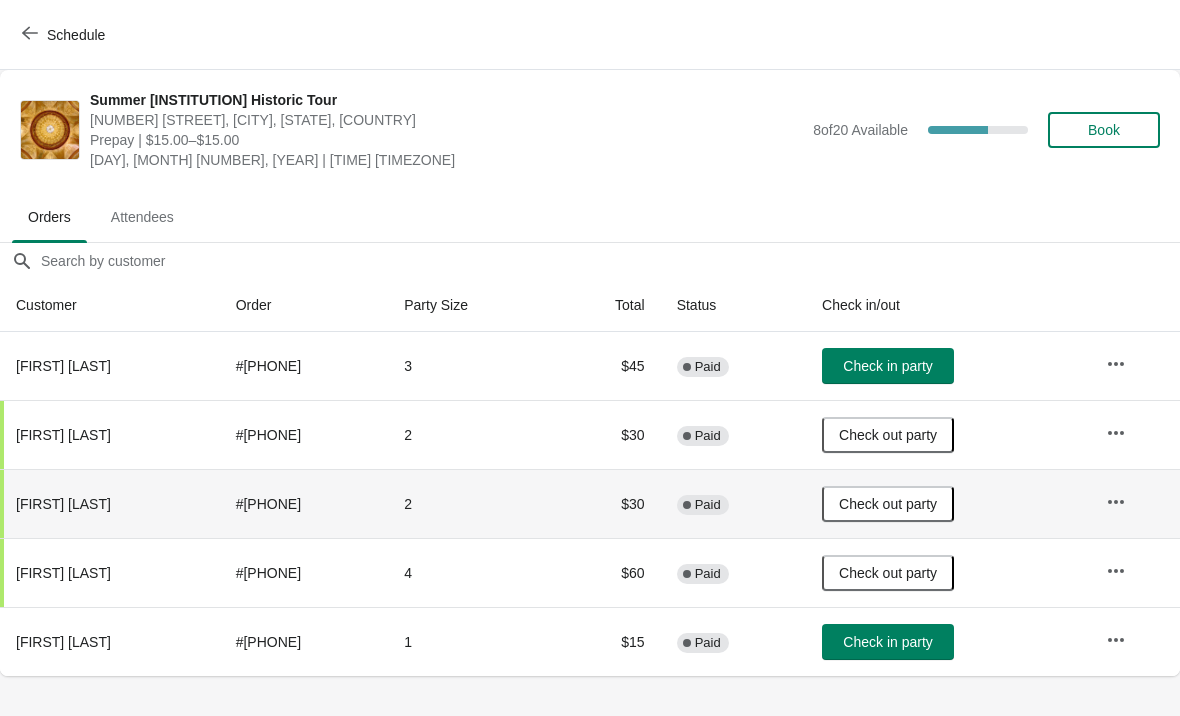 click on "Book" at bounding box center (1104, 130) 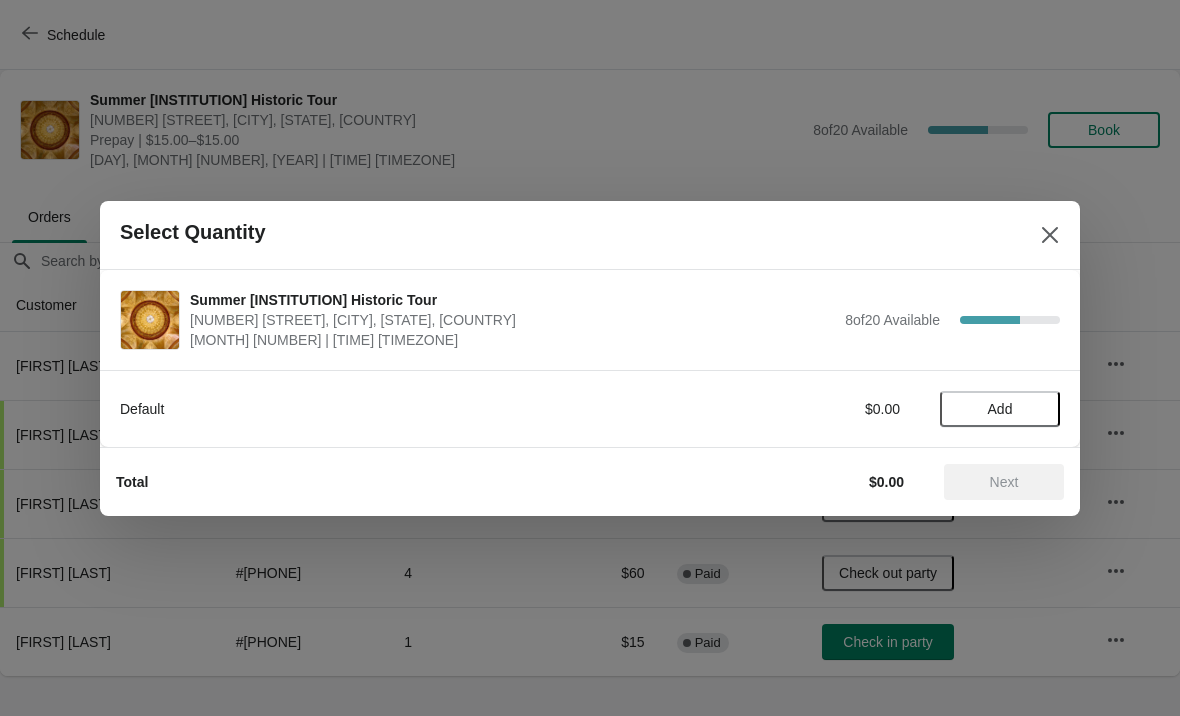 click on "Add" at bounding box center (1000, 409) 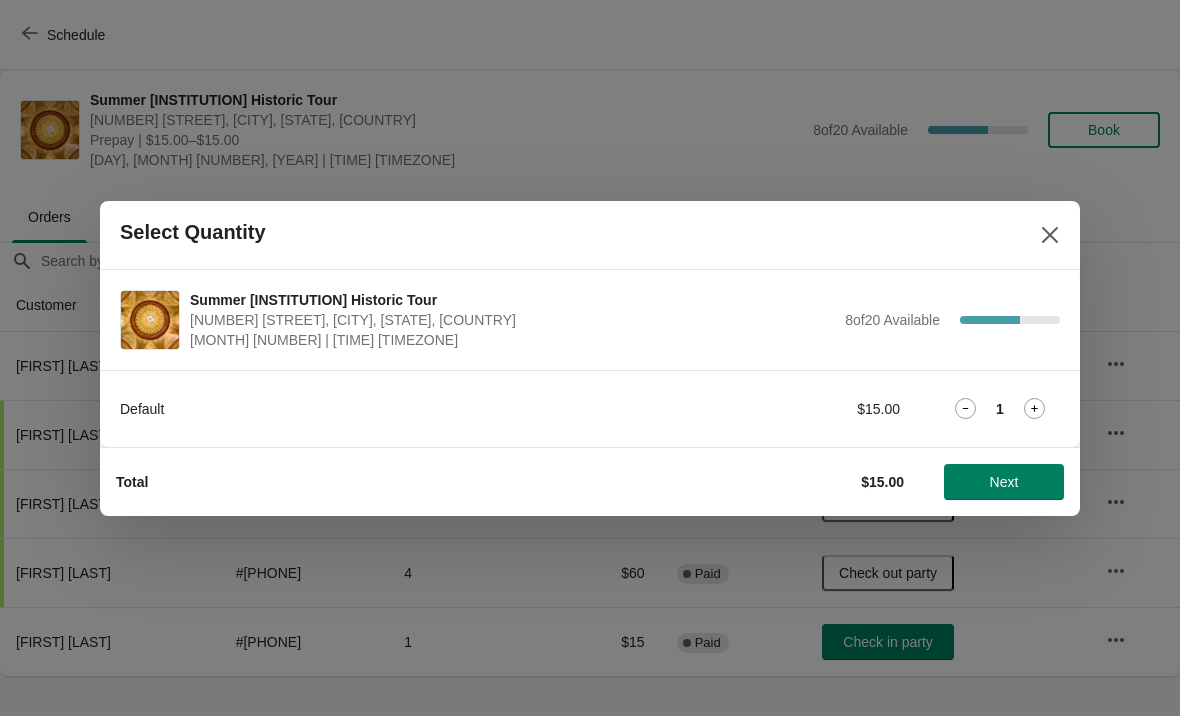 click on "1" at bounding box center [1000, 408] 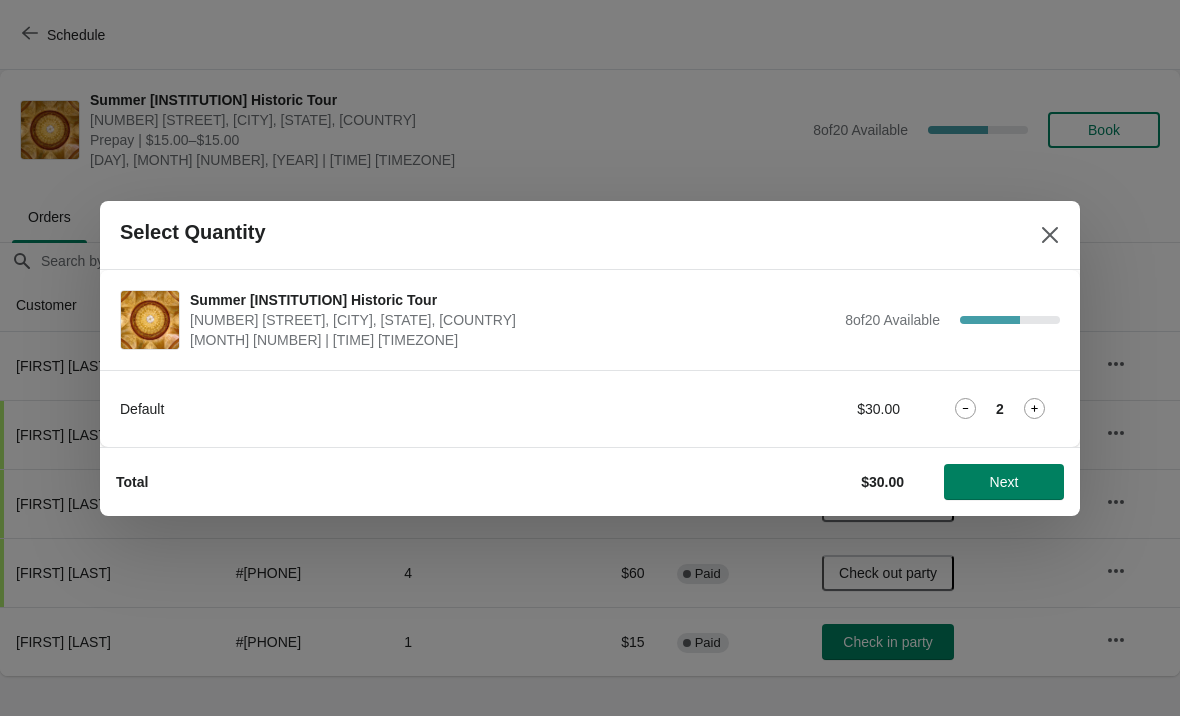 click 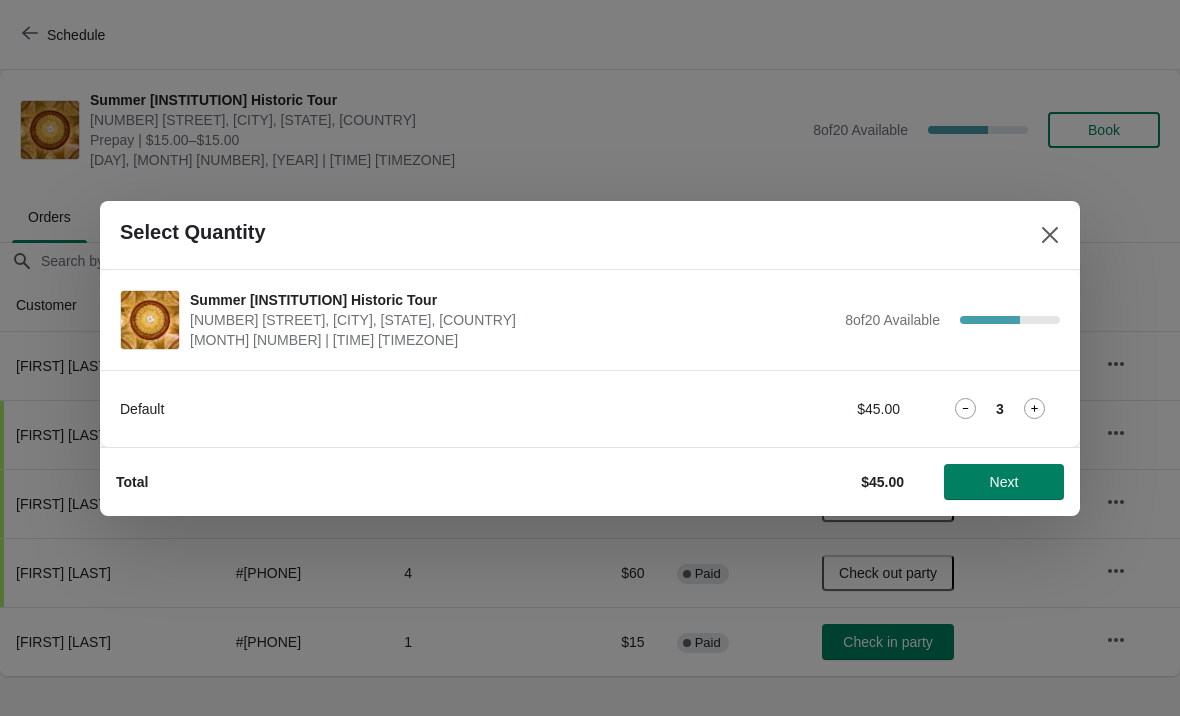 click 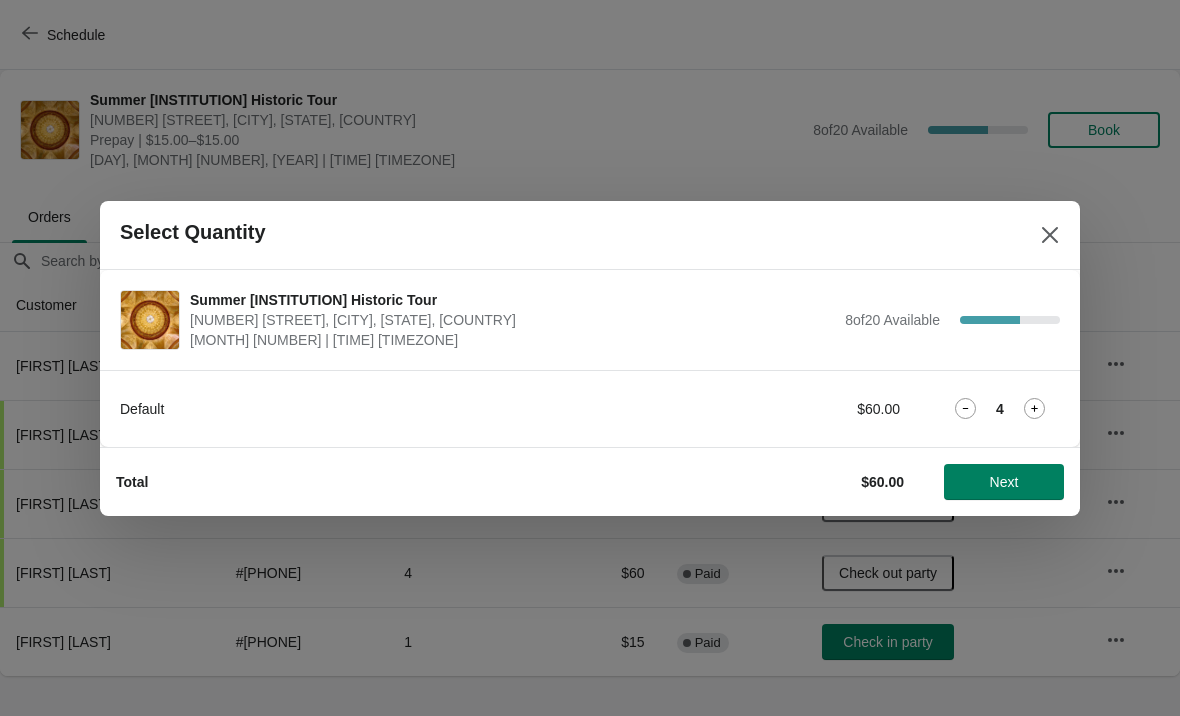 click on "Next" at bounding box center [1004, 482] 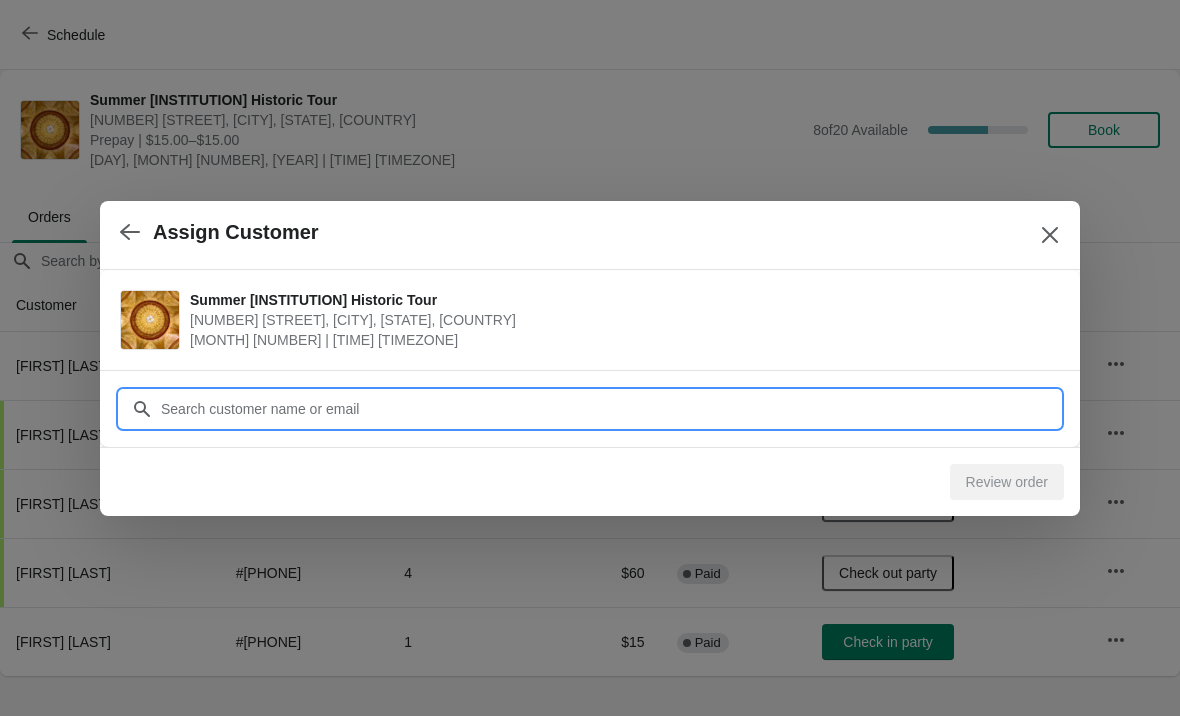 click on "Customer" at bounding box center (610, 409) 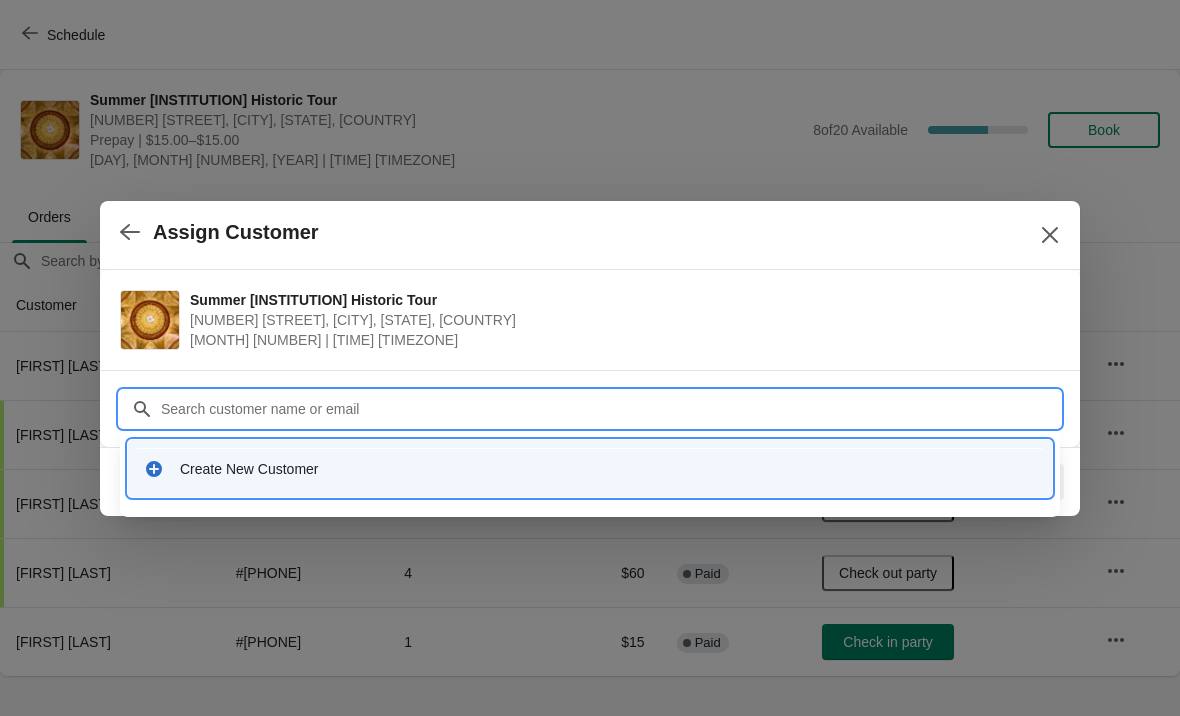 click on "Create New Customer" at bounding box center (590, 468) 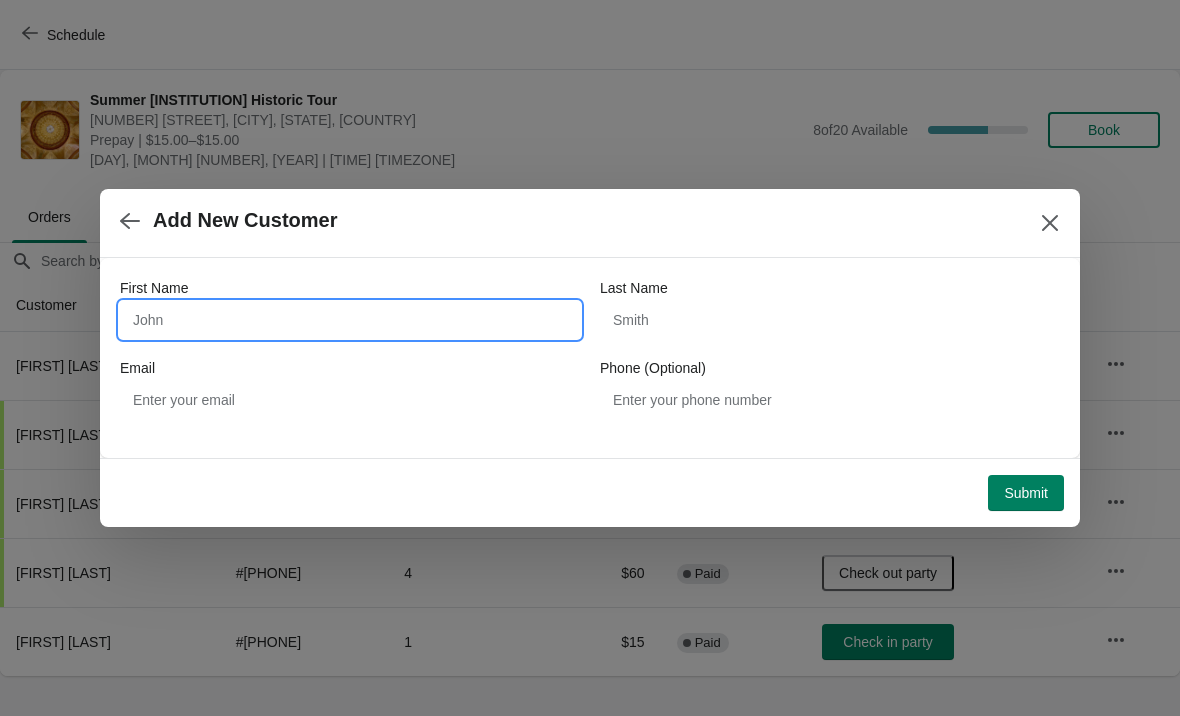 click on "First Name" at bounding box center [350, 320] 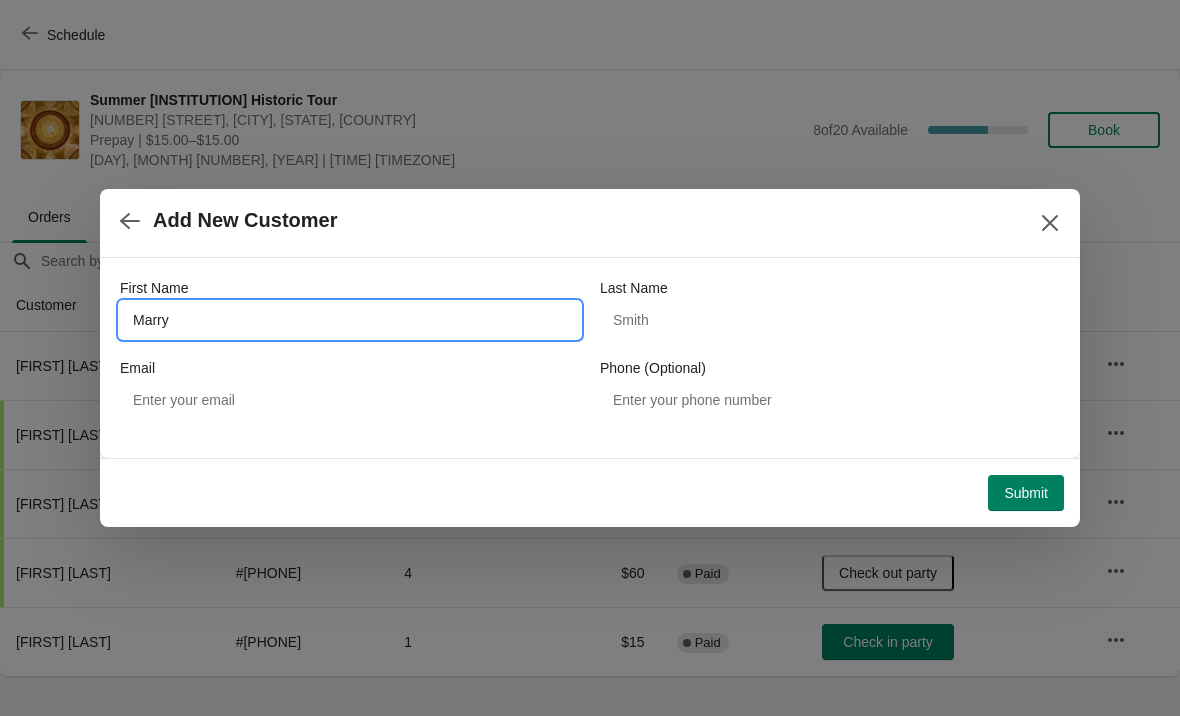 type on "Marry" 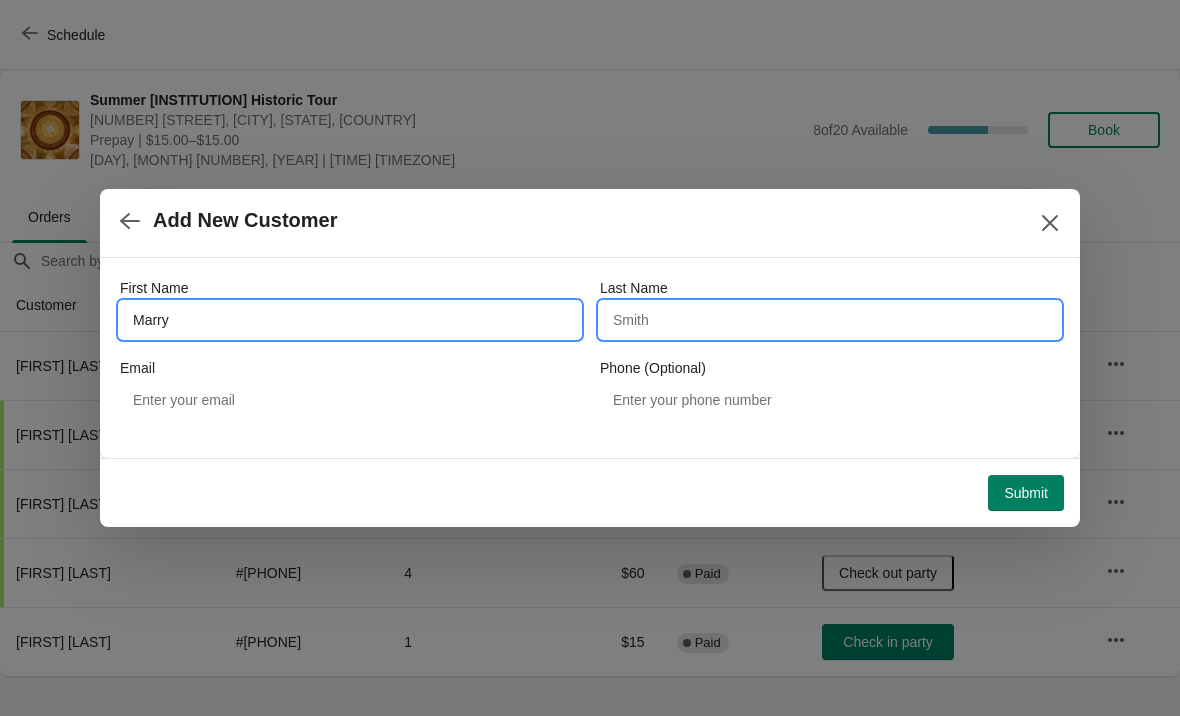 click on "Last Name" at bounding box center [830, 320] 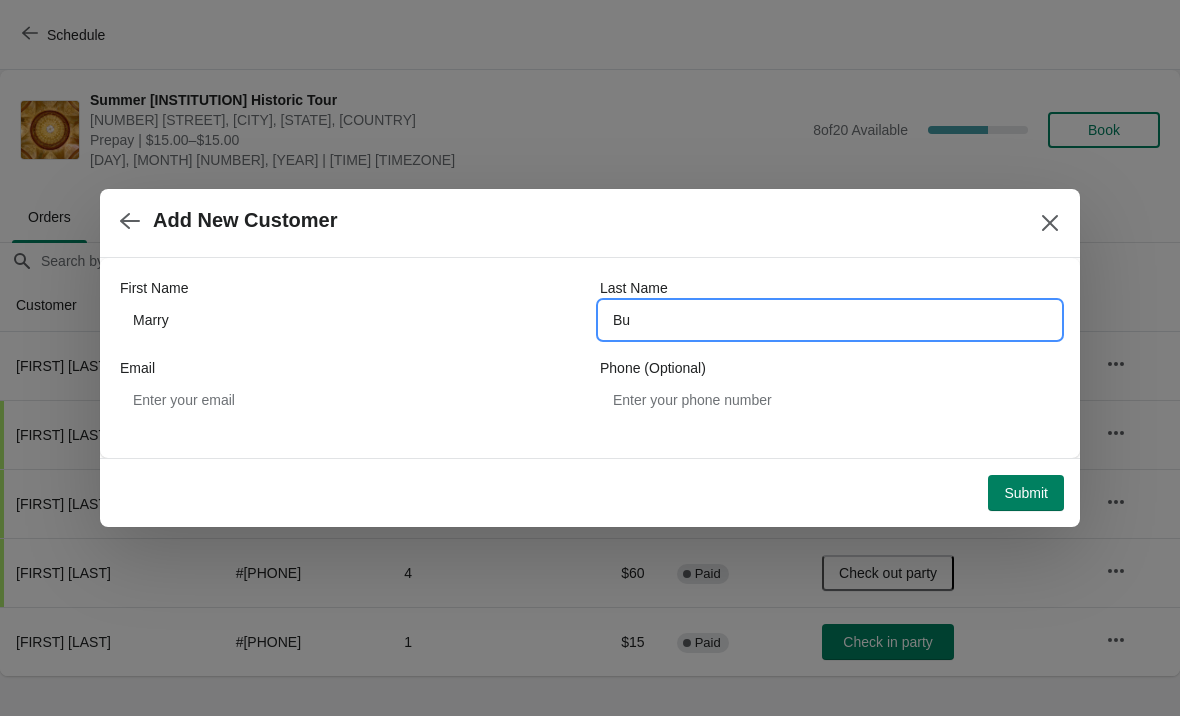 type on "Bui" 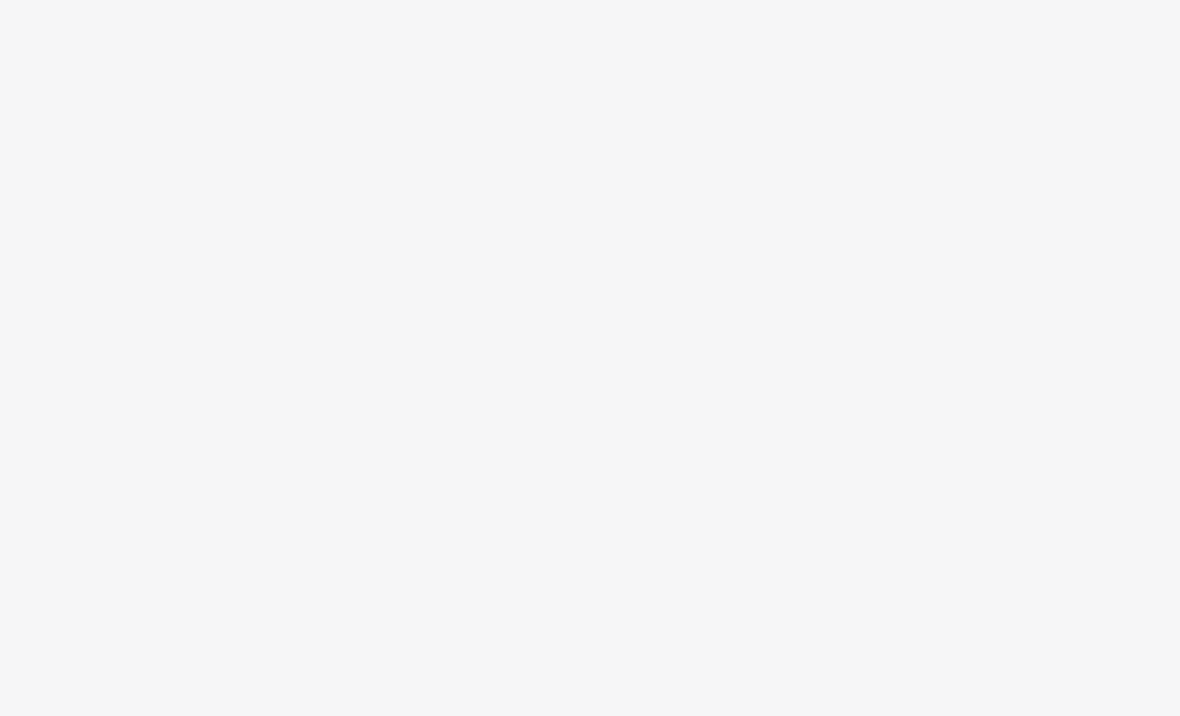 scroll, scrollTop: 0, scrollLeft: 0, axis: both 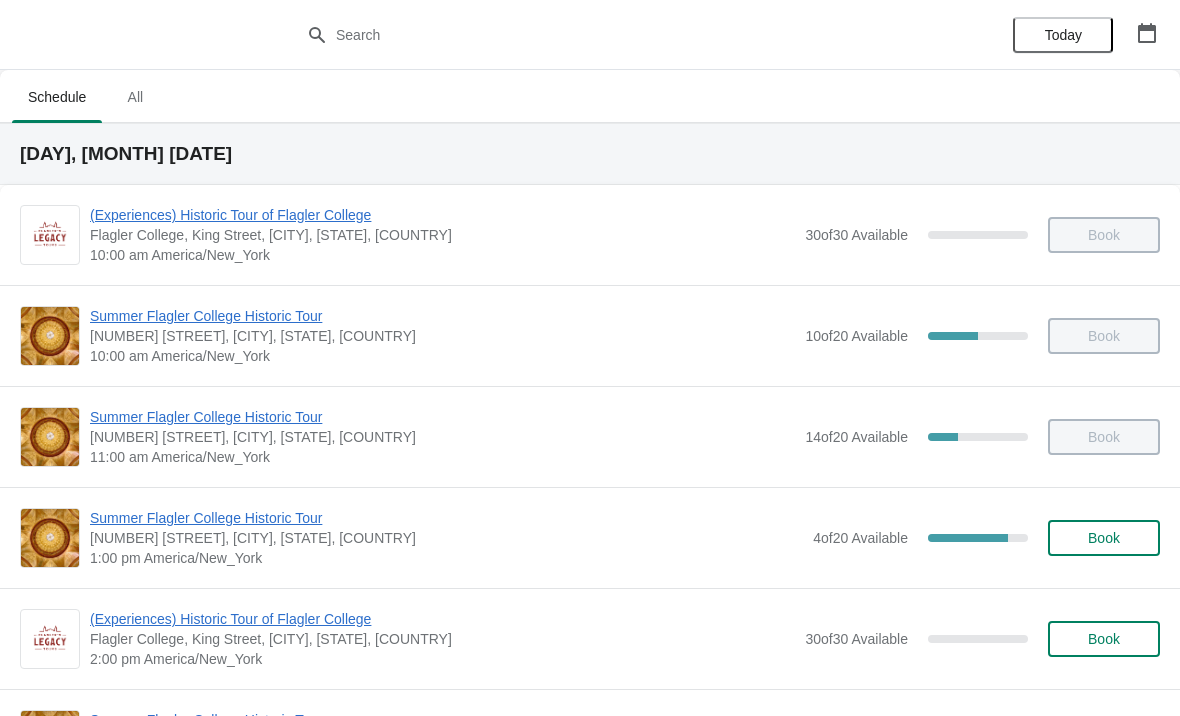 click on "Summer Flagler College Historic Tour" at bounding box center [446, 518] 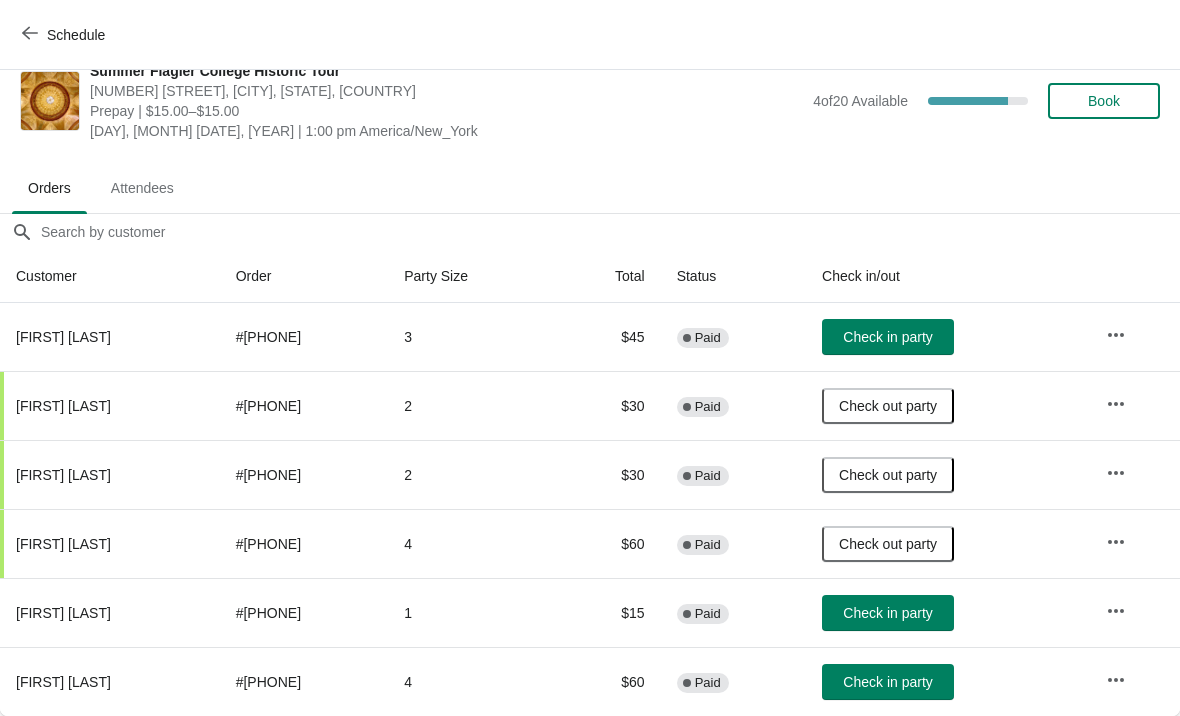 scroll, scrollTop: 29, scrollLeft: 0, axis: vertical 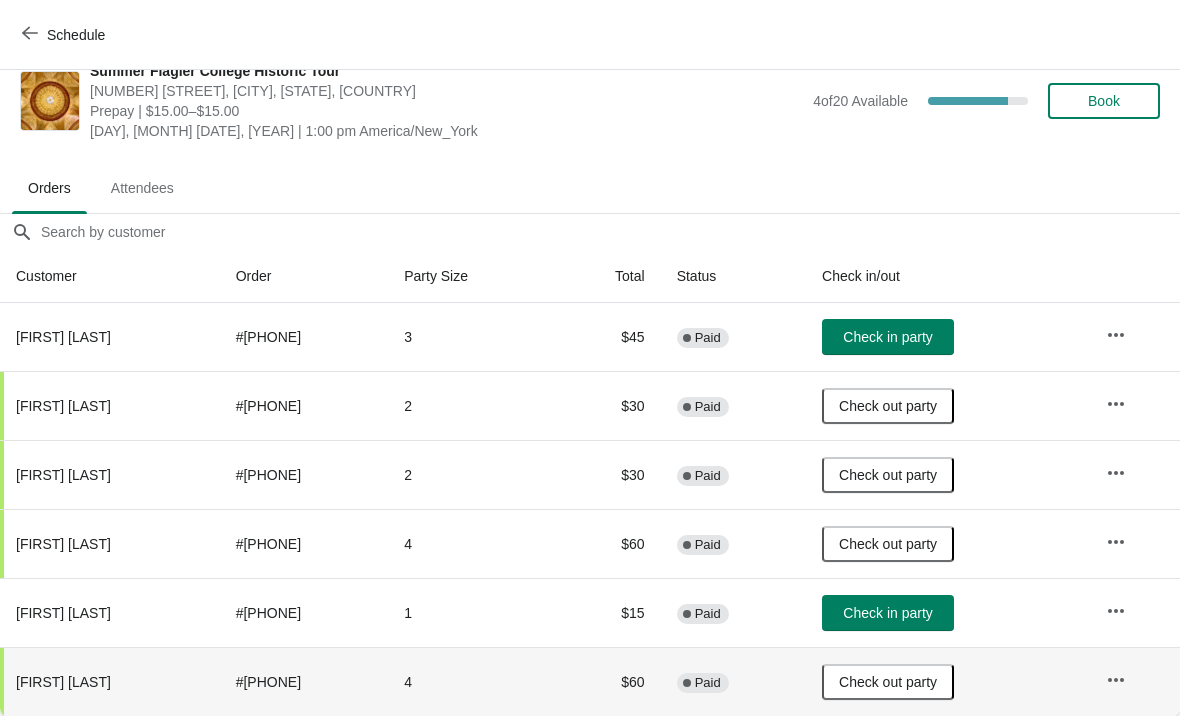 click on "Check in party" at bounding box center [887, 613] 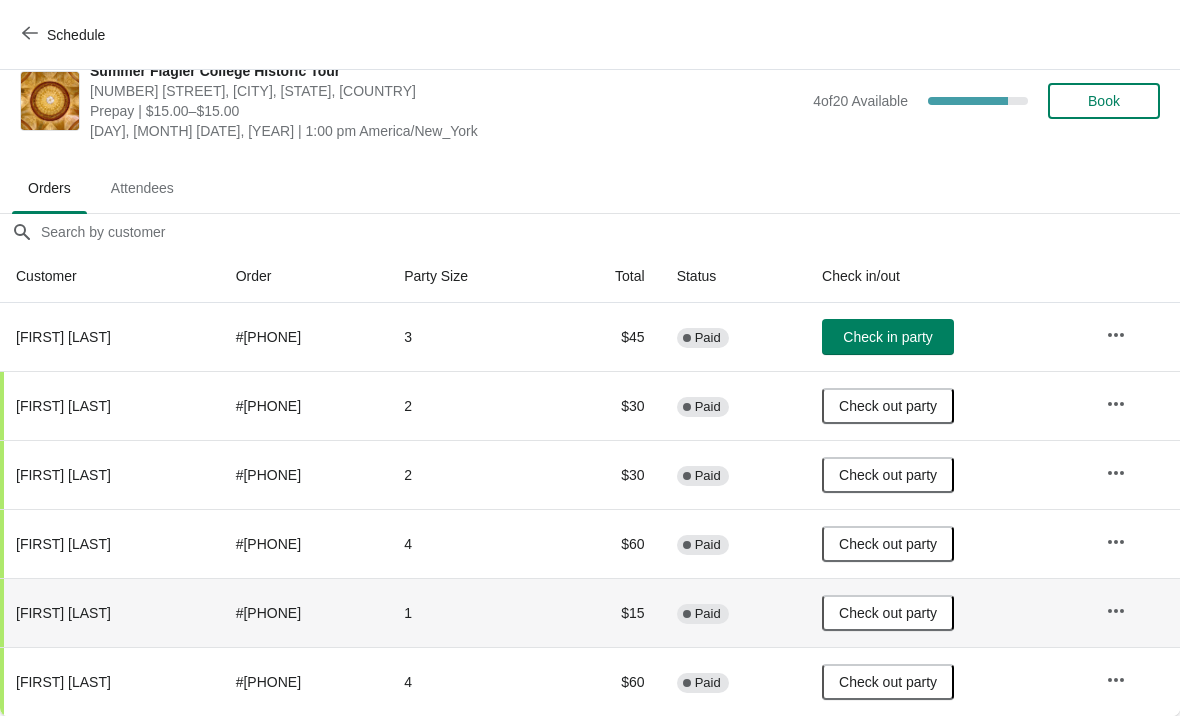 click on "Book" at bounding box center [1104, 101] 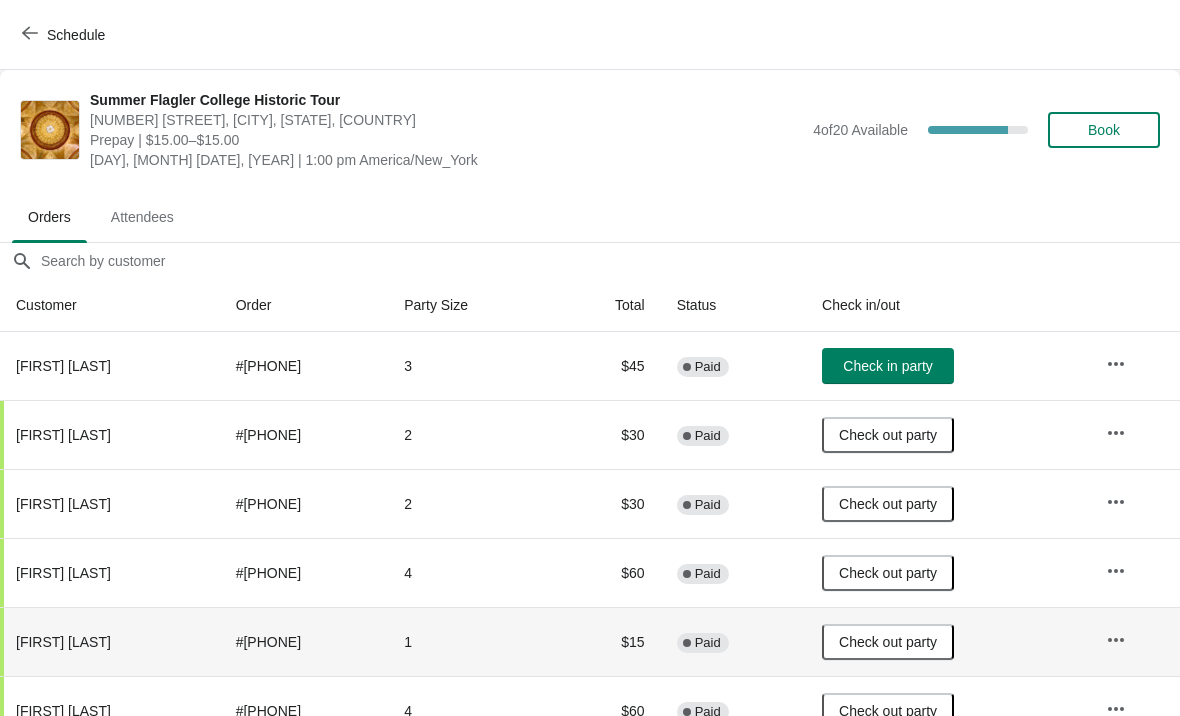 scroll, scrollTop: 29, scrollLeft: 0, axis: vertical 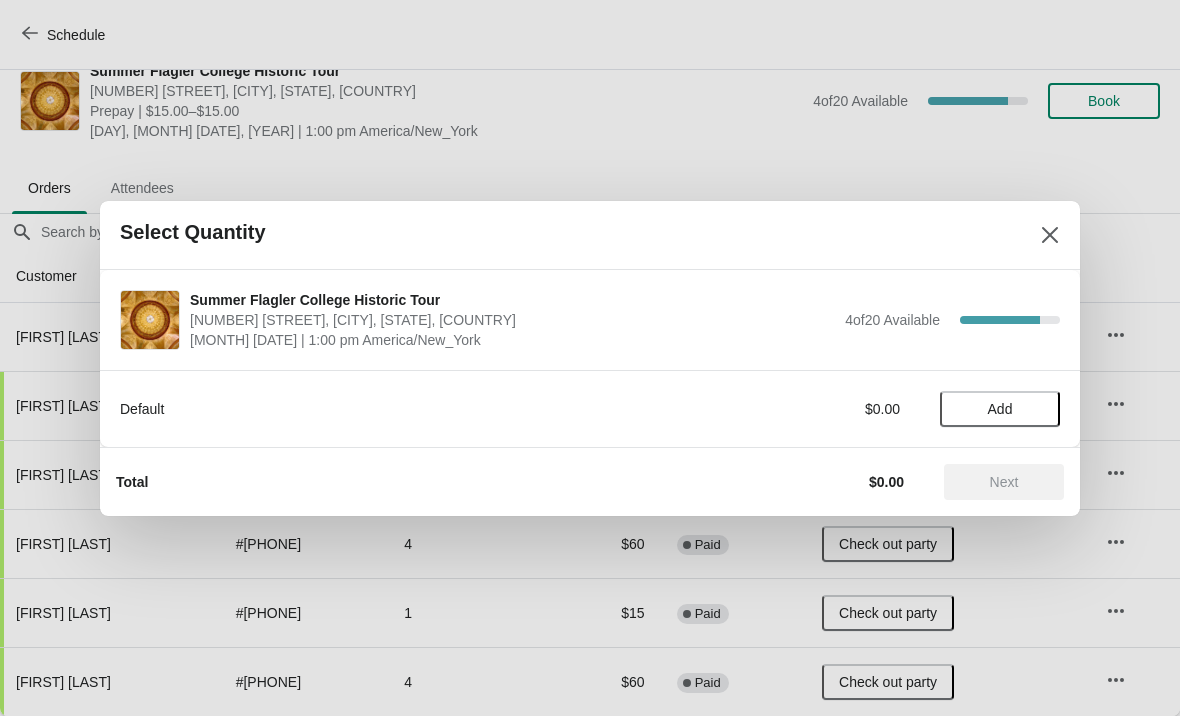 click on "Add" at bounding box center (1000, 409) 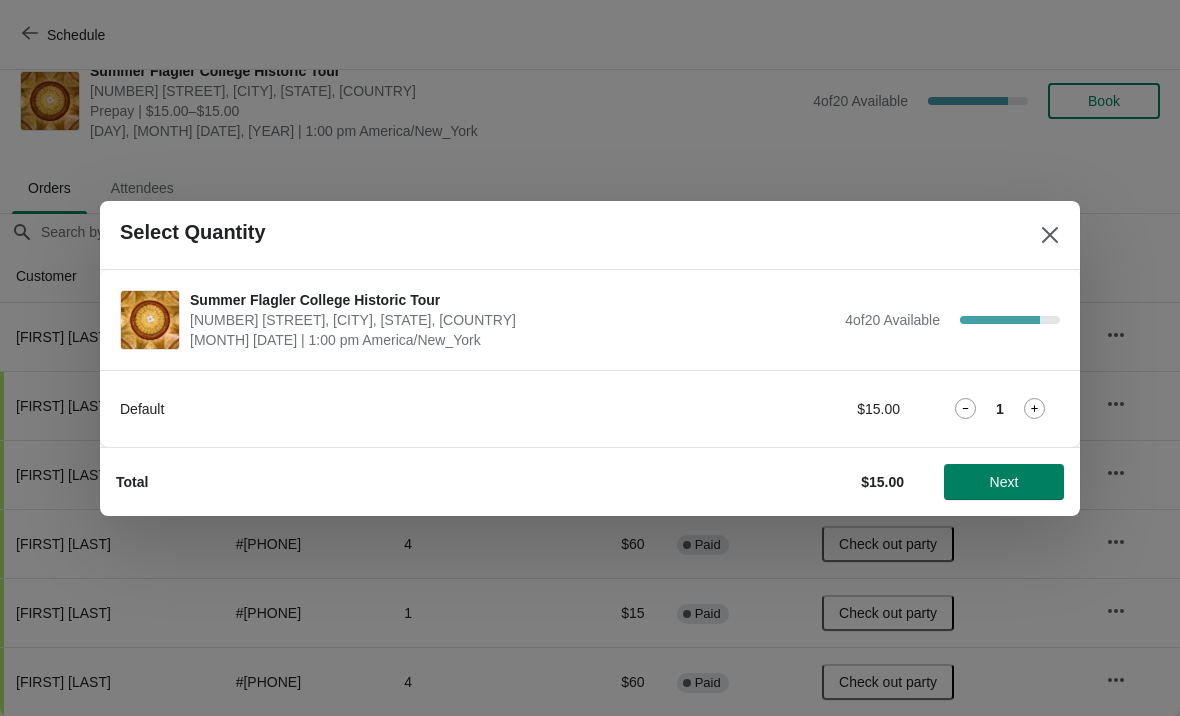 click 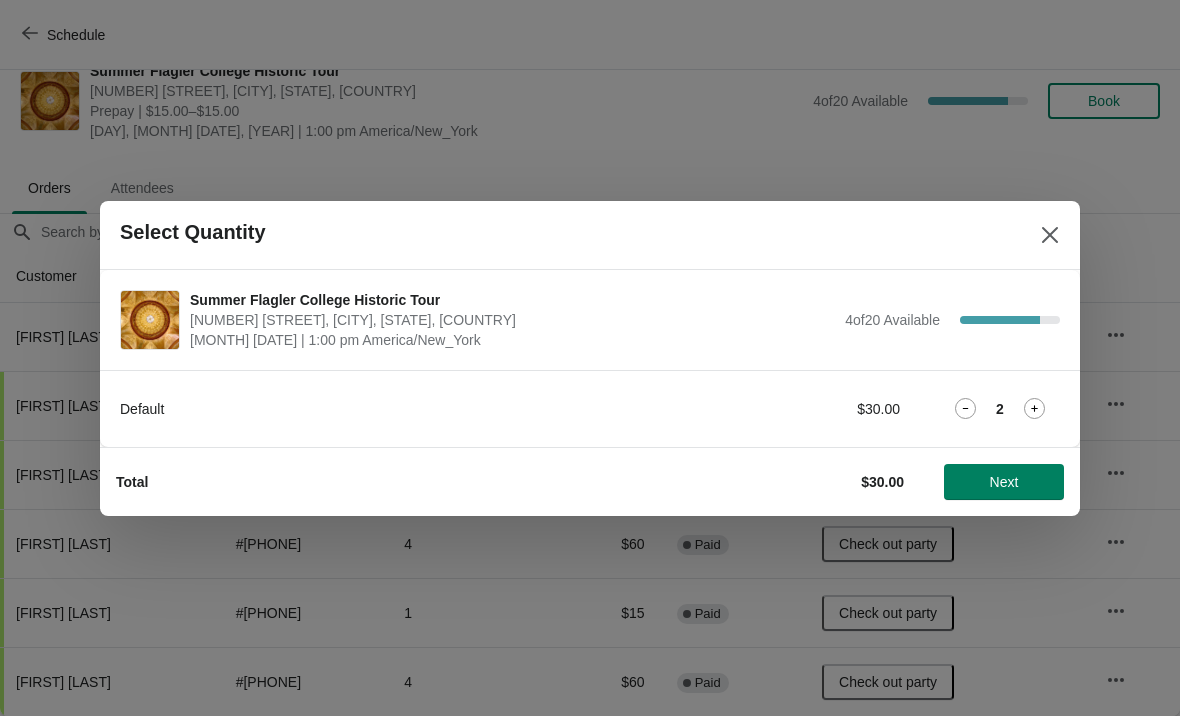 click 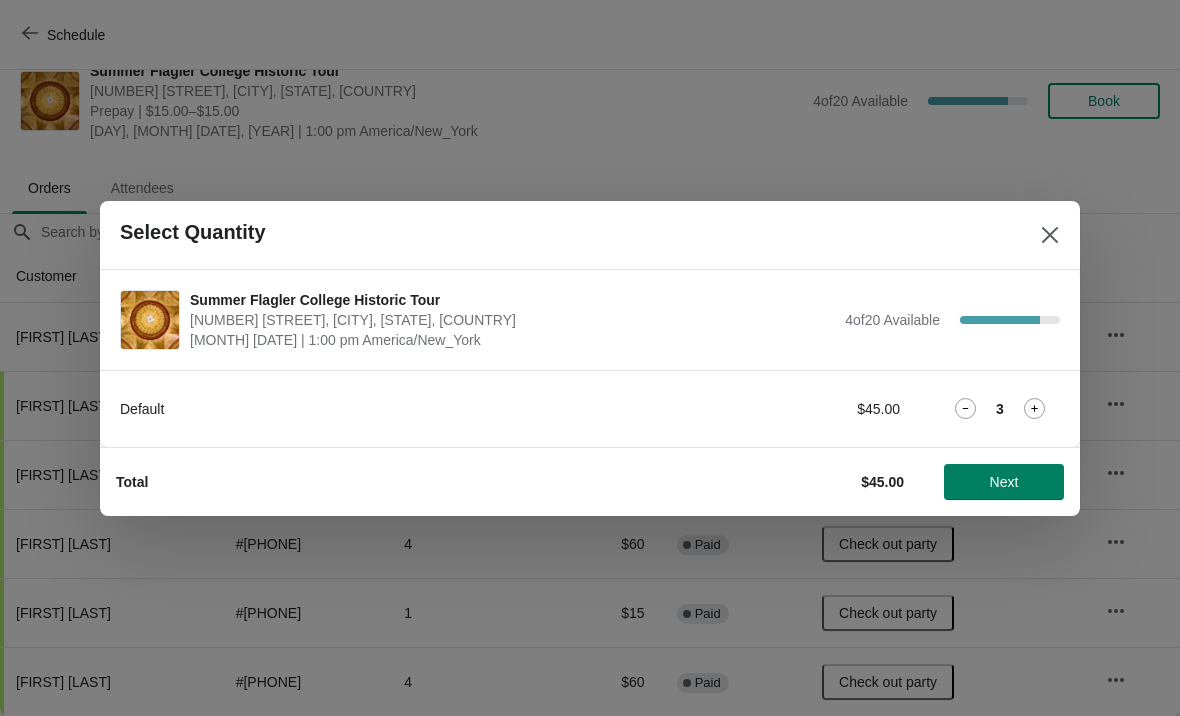 click 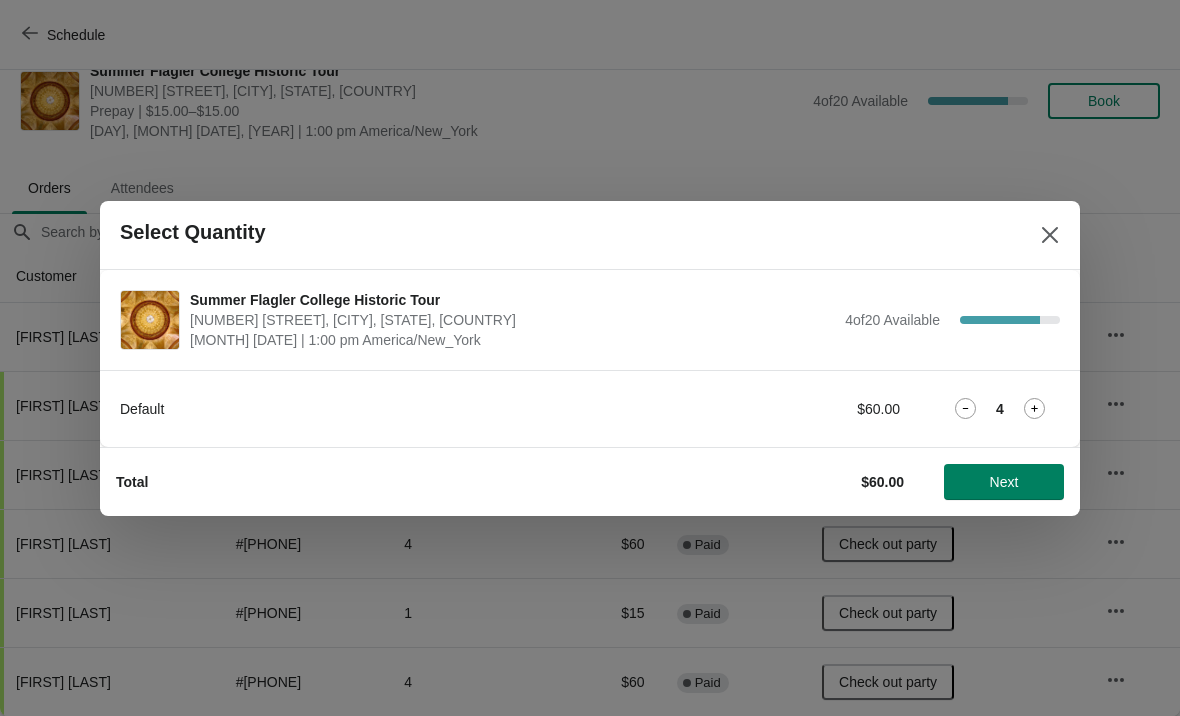 click on "Next" at bounding box center (1004, 482) 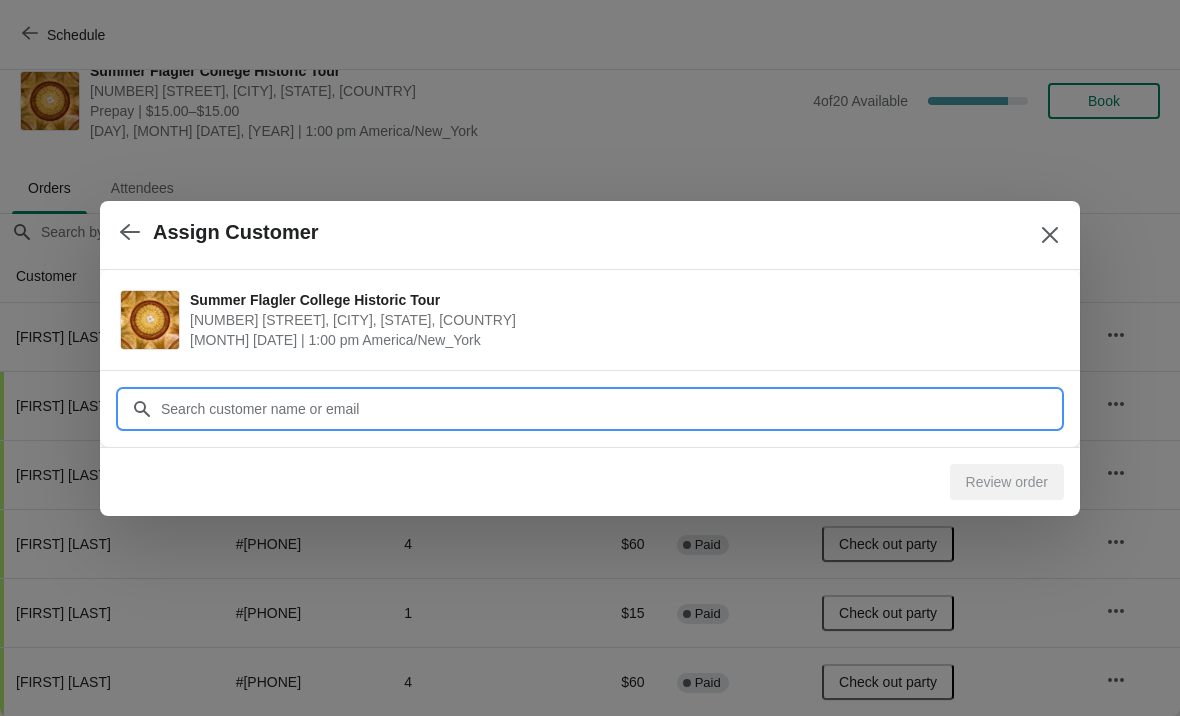click on "Customer" at bounding box center (610, 409) 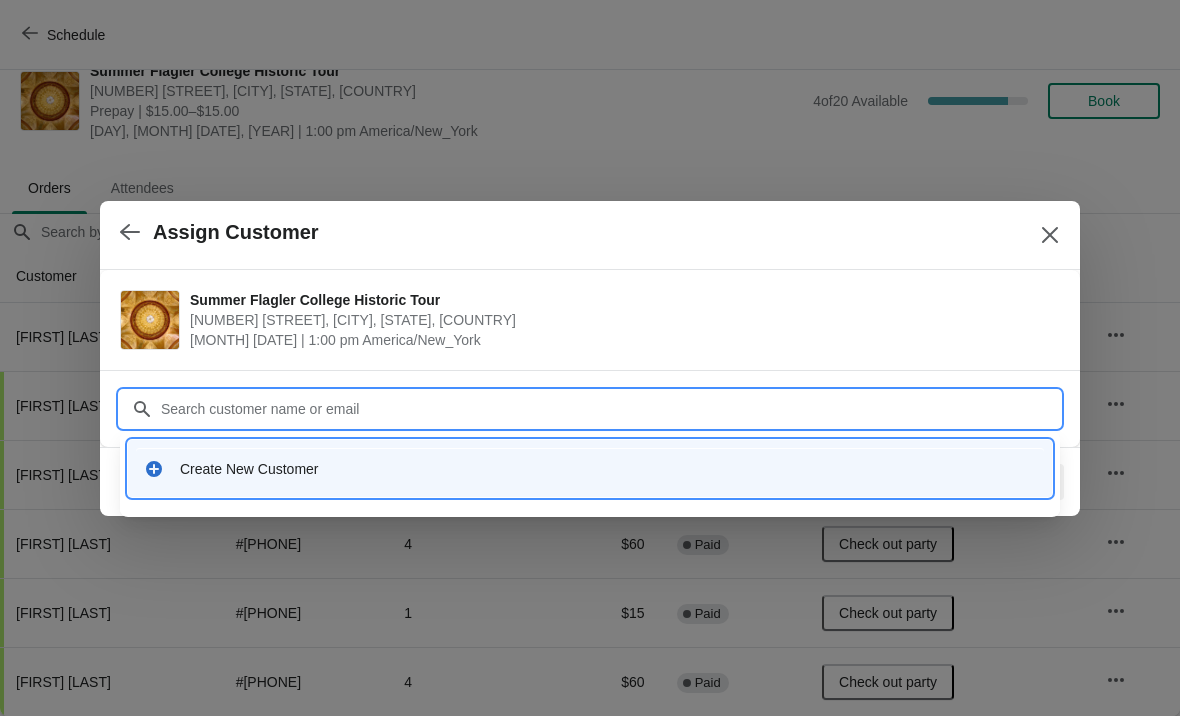 click on "Create New Customer" at bounding box center (608, 469) 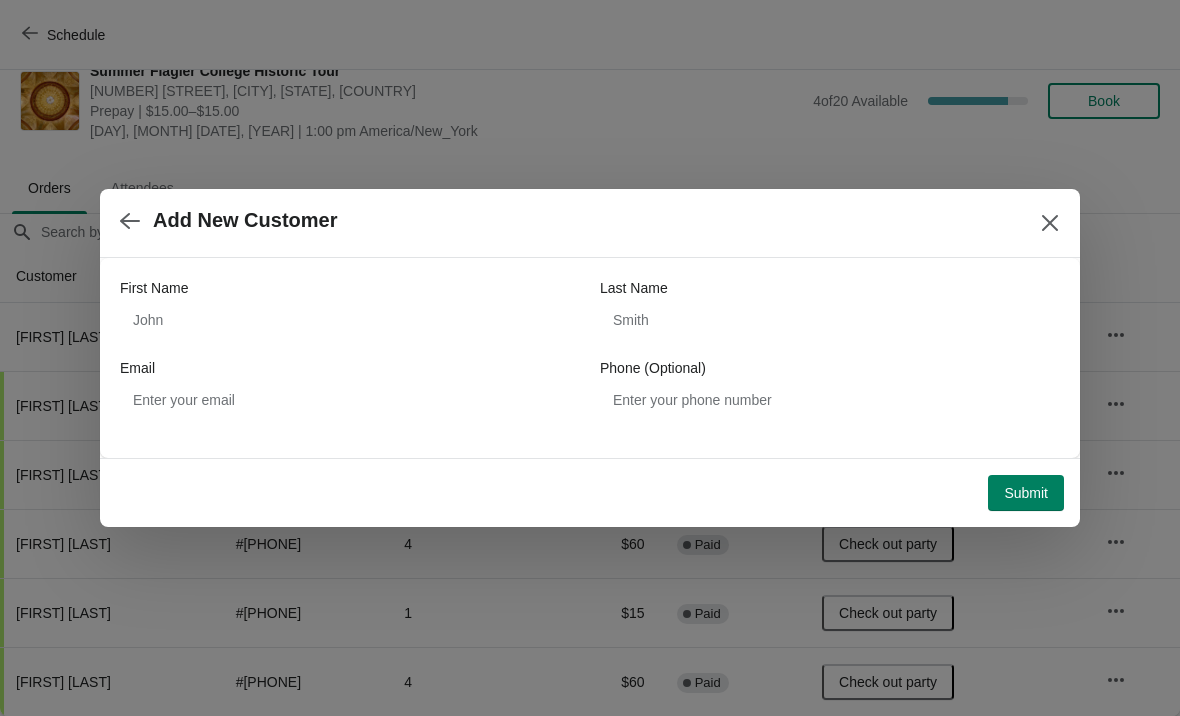 click on "First Name" at bounding box center [350, 308] 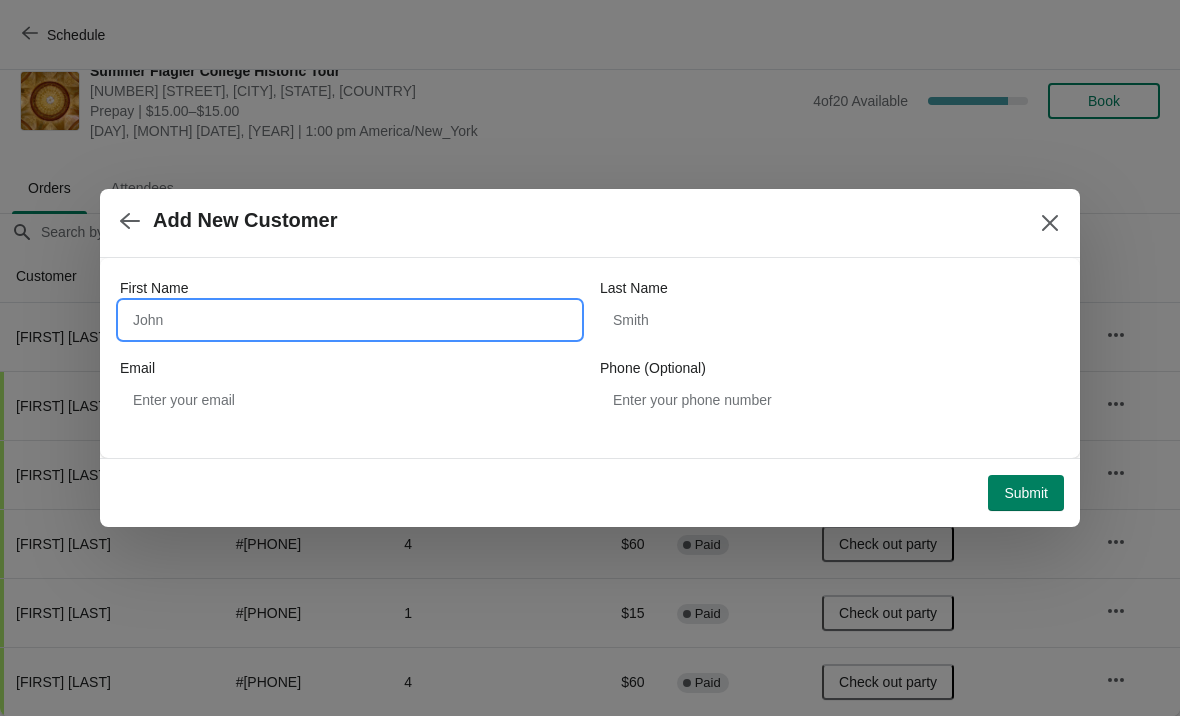 click on "First Name" at bounding box center (350, 320) 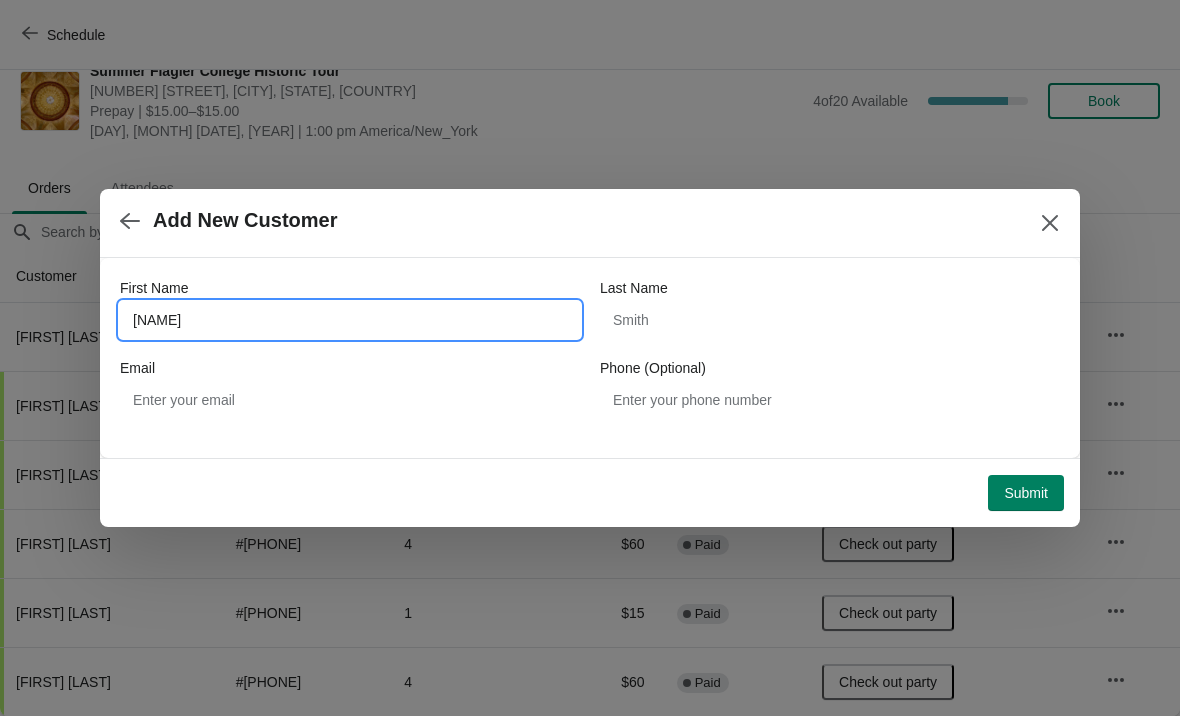 type on "Deniss" 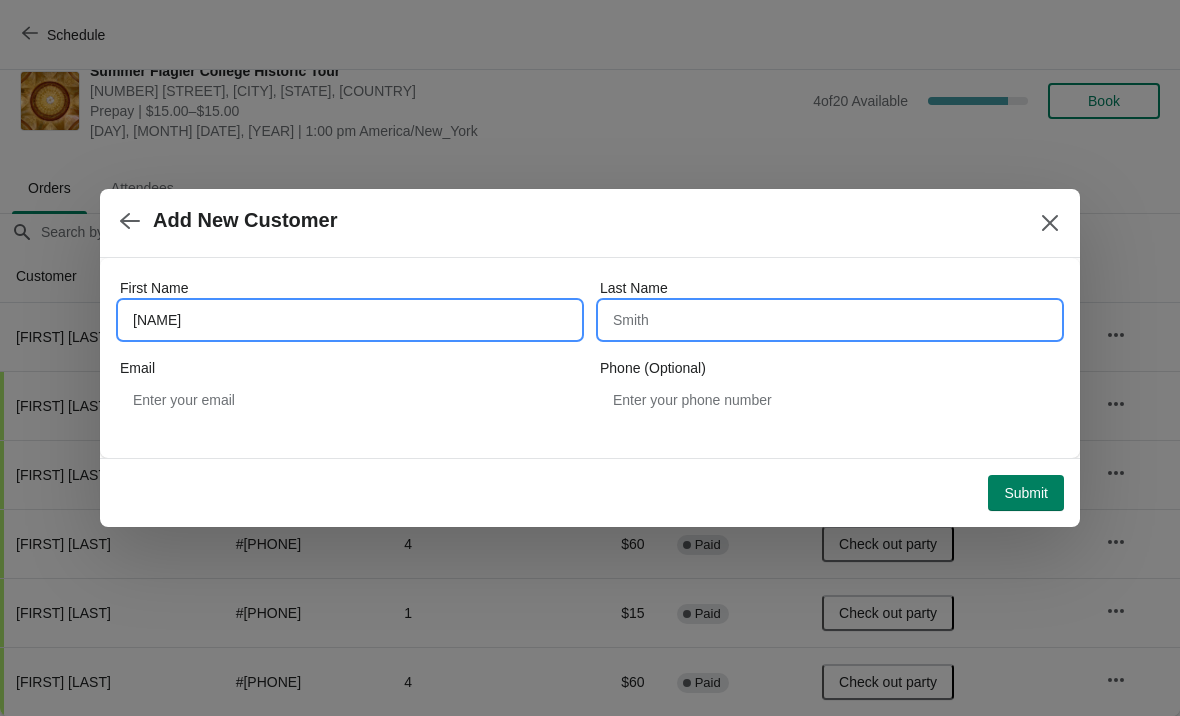 click on "Last Name" at bounding box center [830, 320] 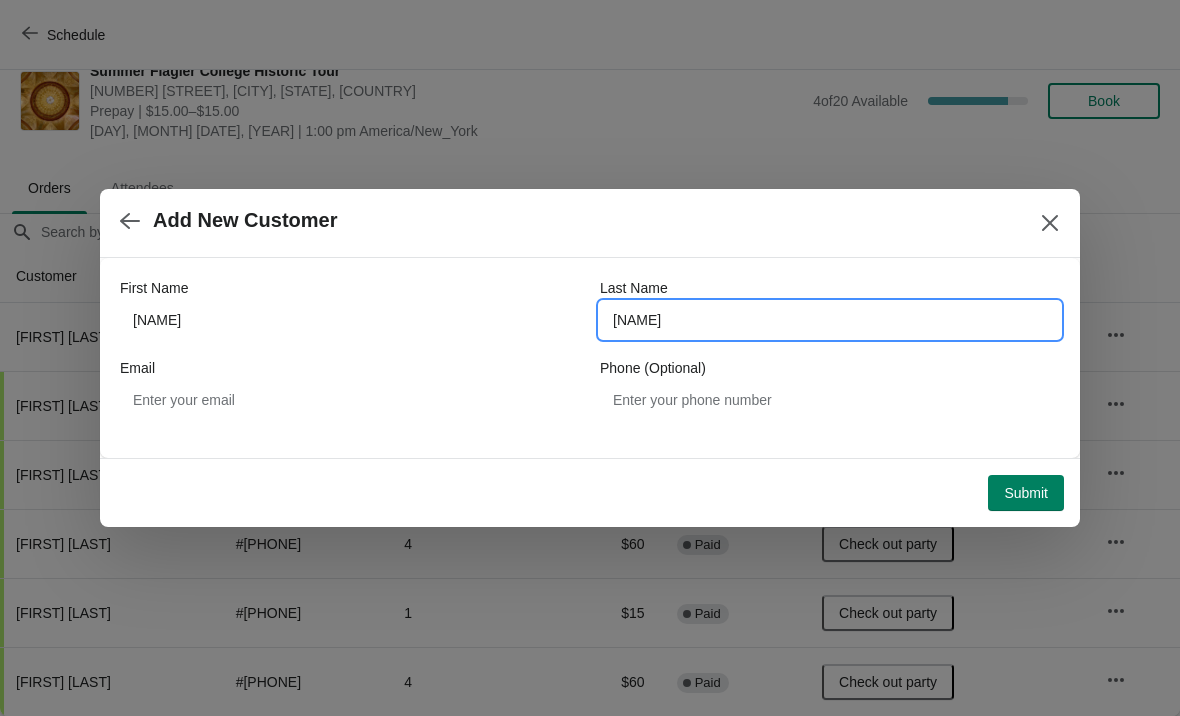 type on "Vera" 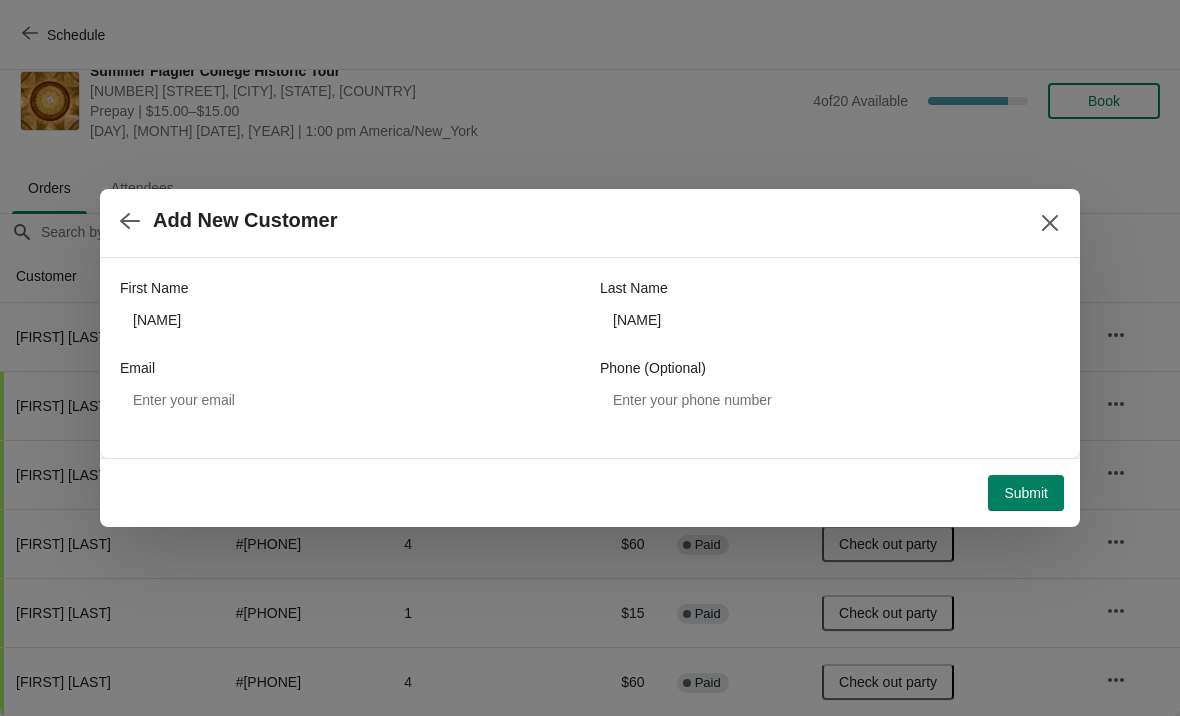 click on "Submit" at bounding box center [1026, 493] 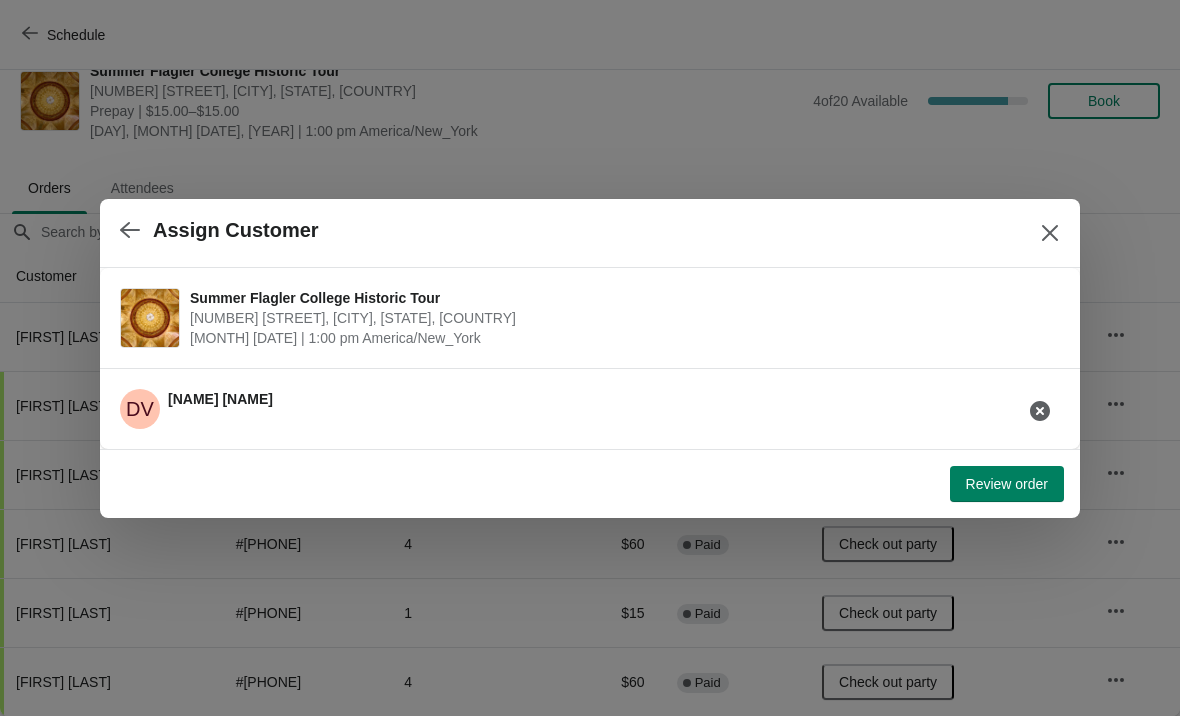 click on "Review order" at bounding box center [1007, 484] 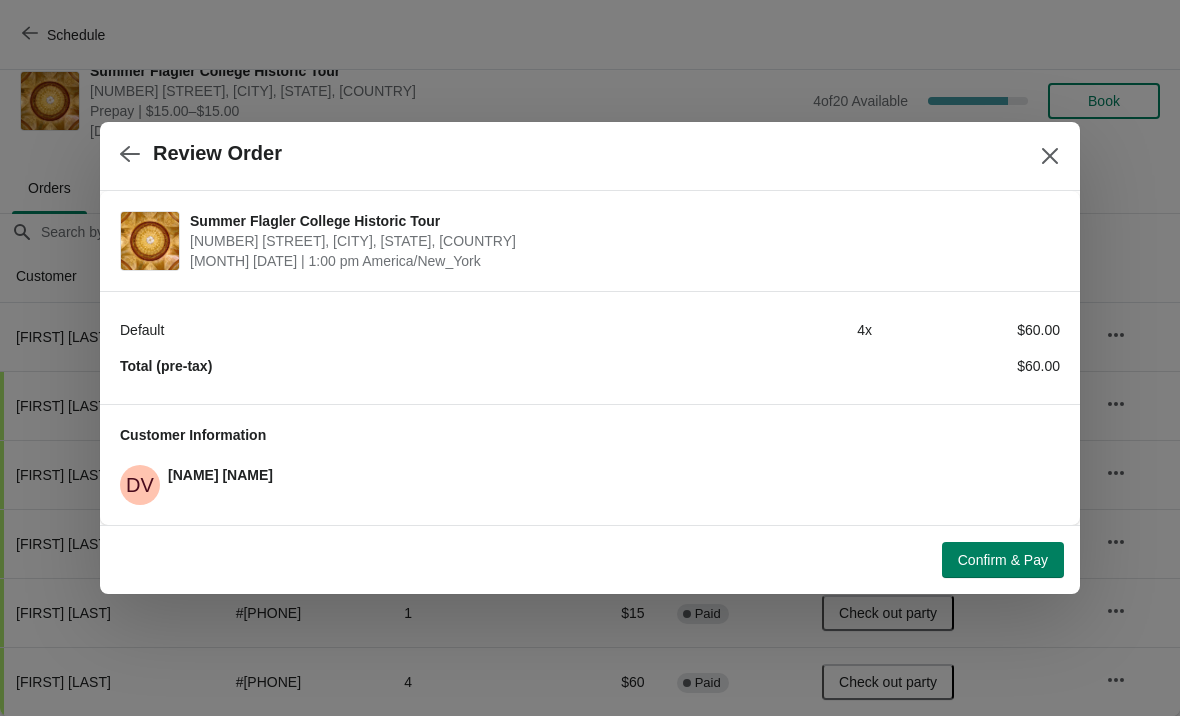 click on "Confirm & Pay" at bounding box center [1003, 560] 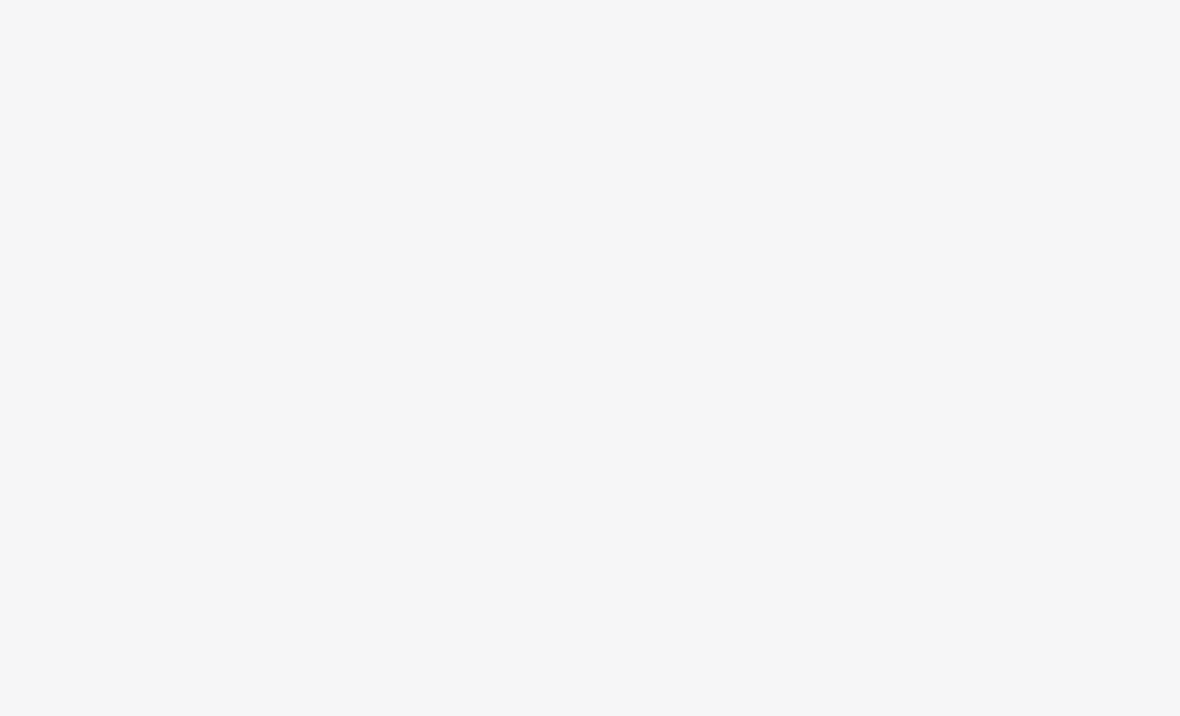 scroll, scrollTop: 0, scrollLeft: 0, axis: both 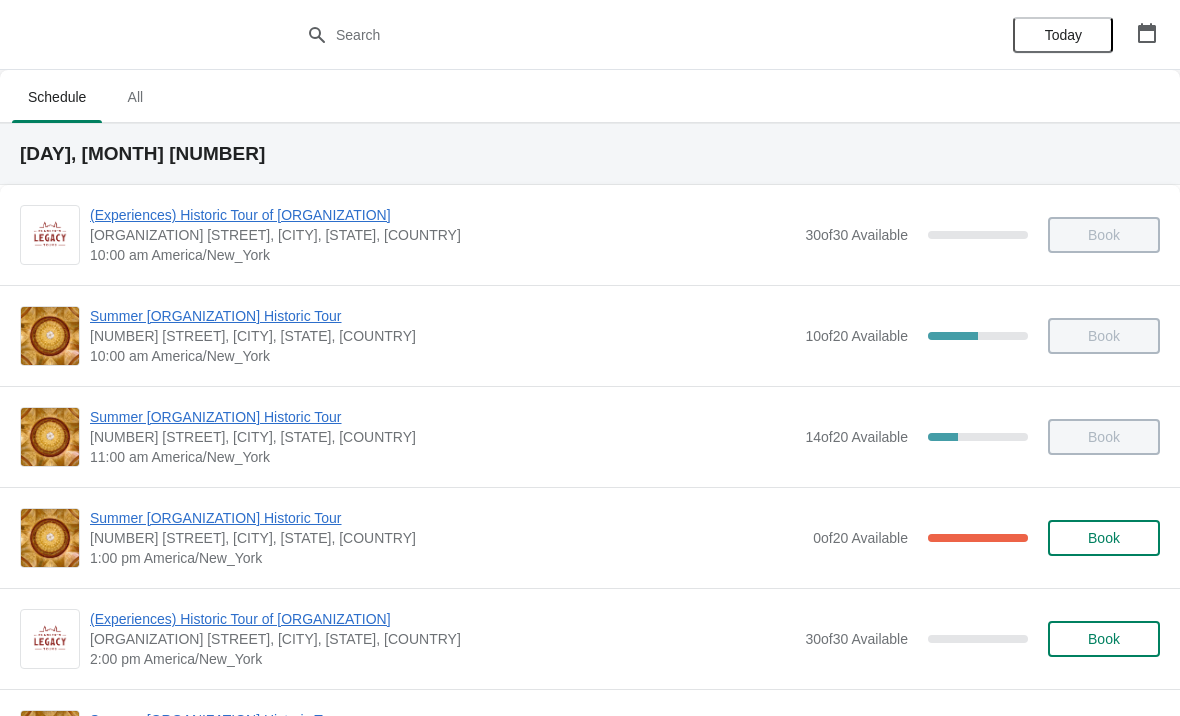 click on "Summer Flagler College Historic Tour" at bounding box center (446, 518) 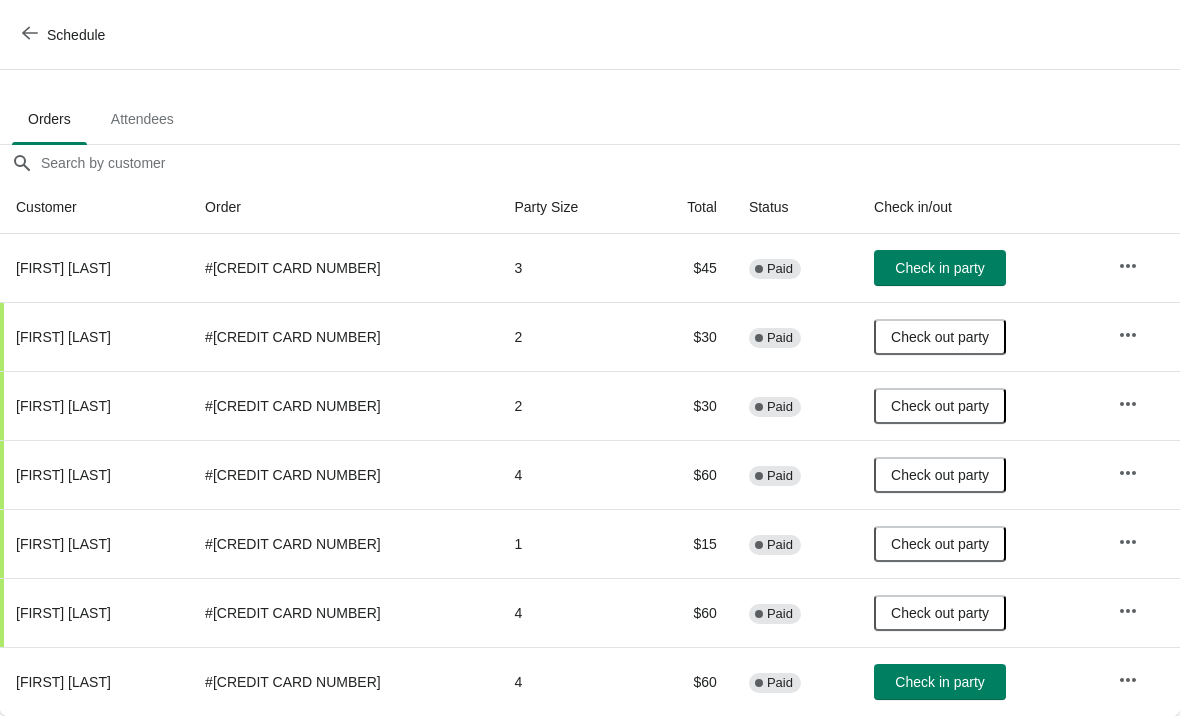 scroll, scrollTop: 98, scrollLeft: 0, axis: vertical 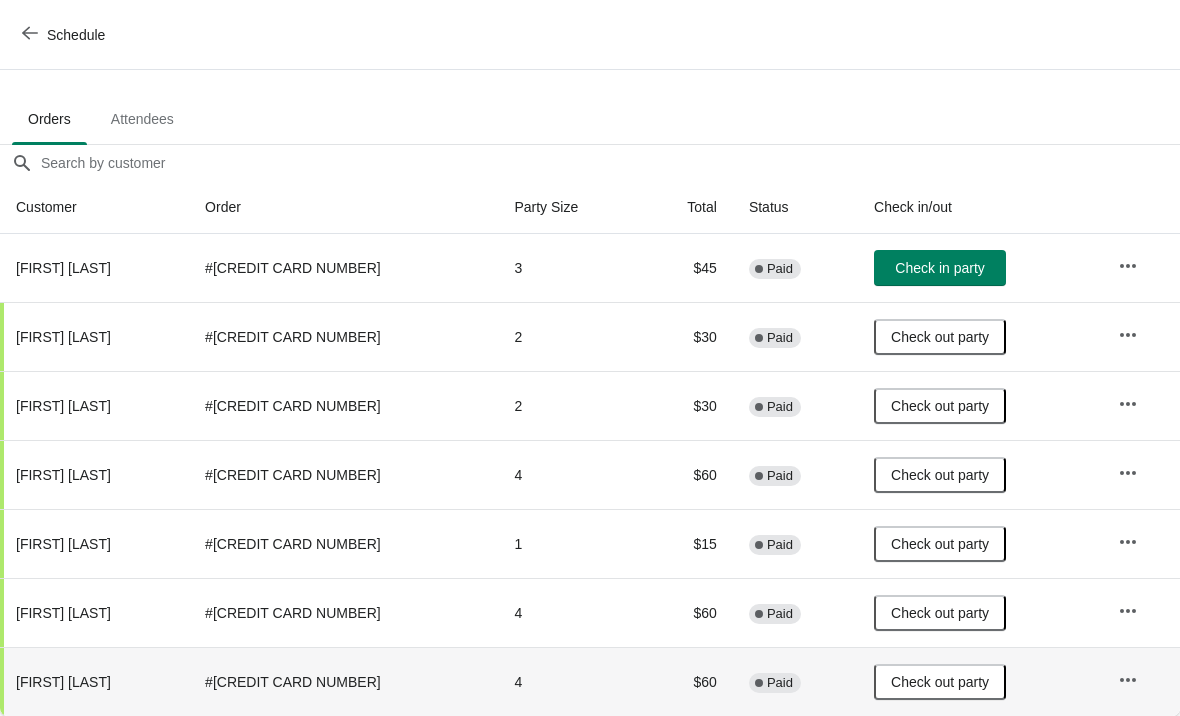 click on "Check in party" at bounding box center (939, 268) 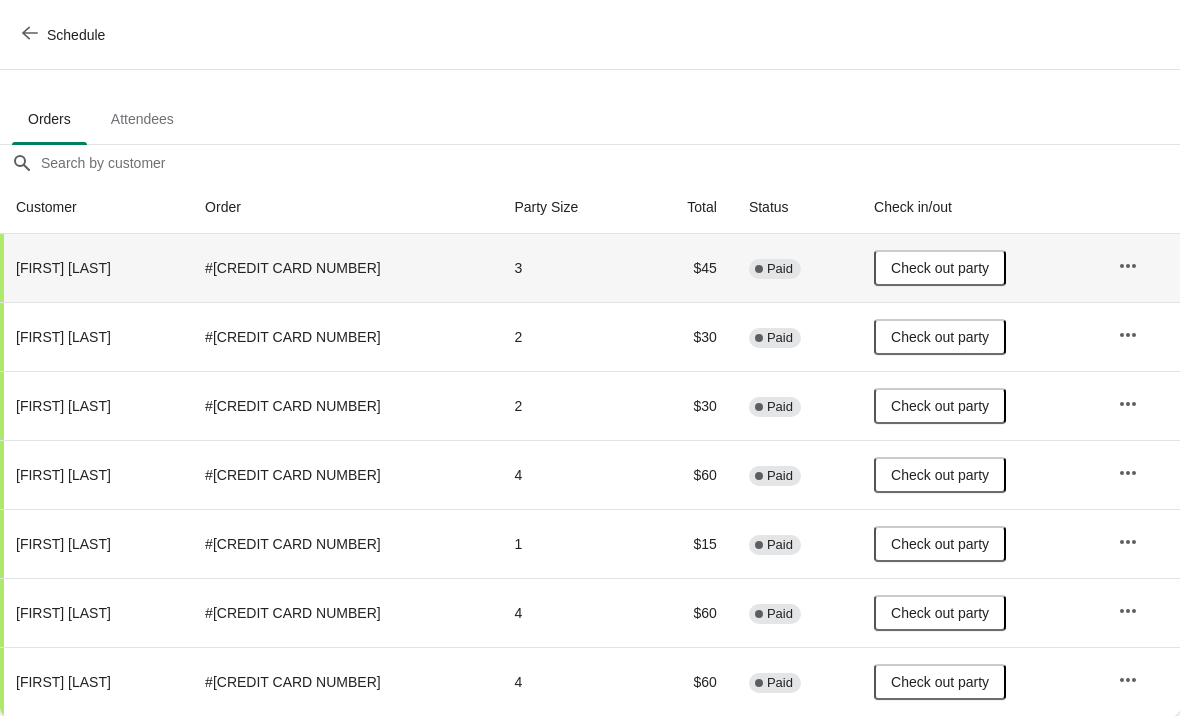 click on "Check out party" at bounding box center [940, 268] 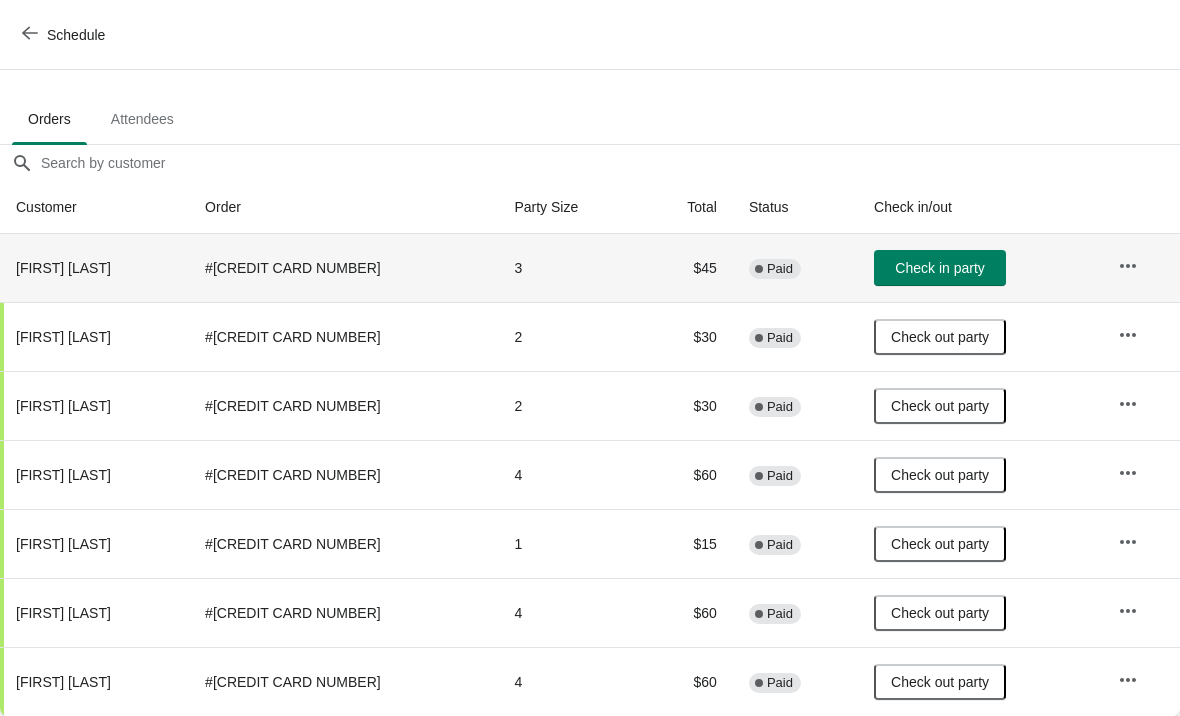 click on "Check in party" at bounding box center (940, 268) 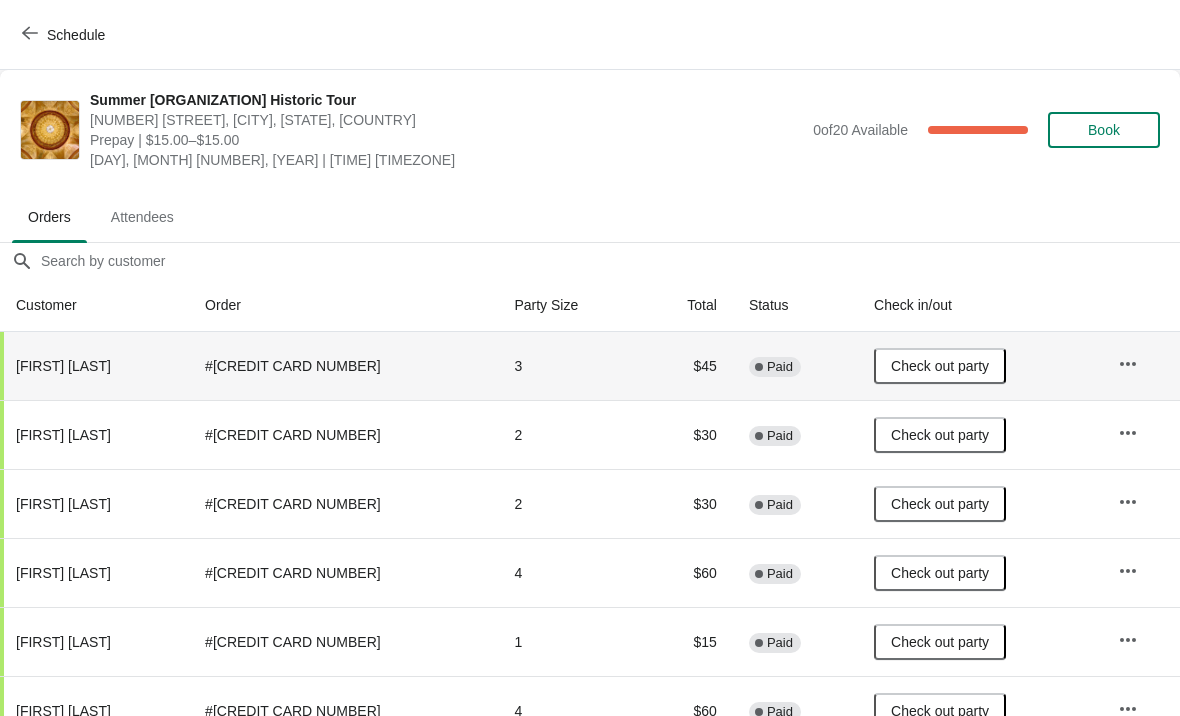 scroll, scrollTop: 0, scrollLeft: 0, axis: both 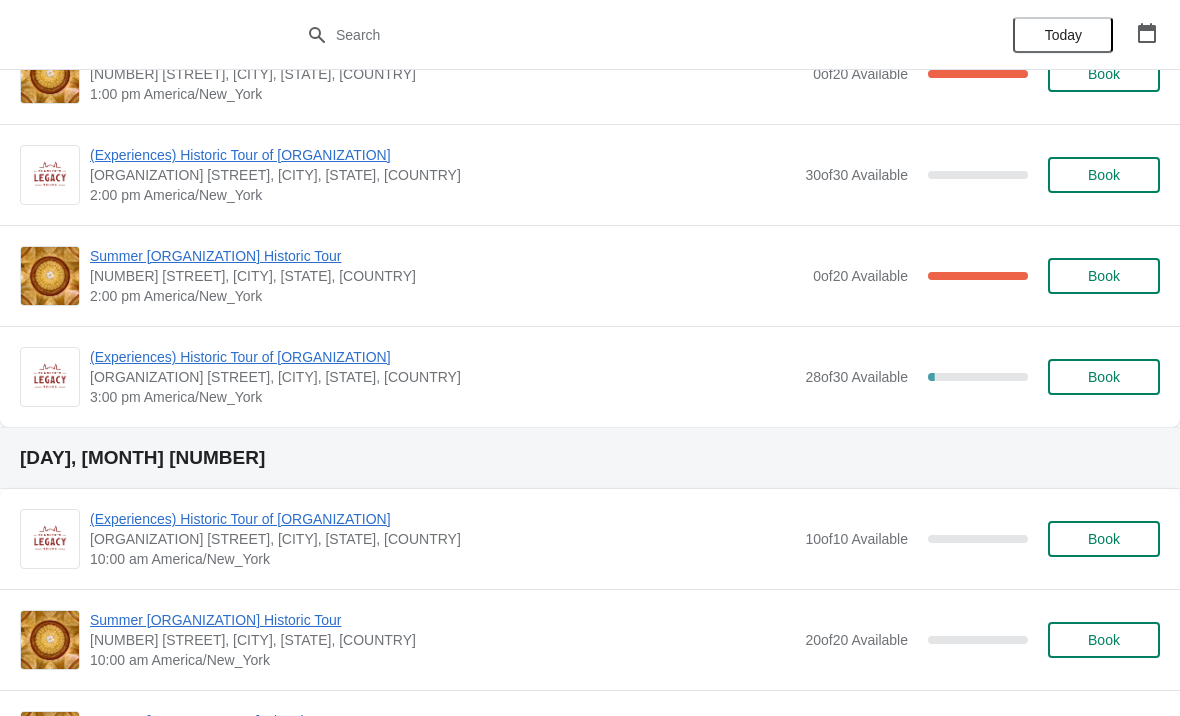 click on "Summer Flagler College Historic Tour" at bounding box center [446, 256] 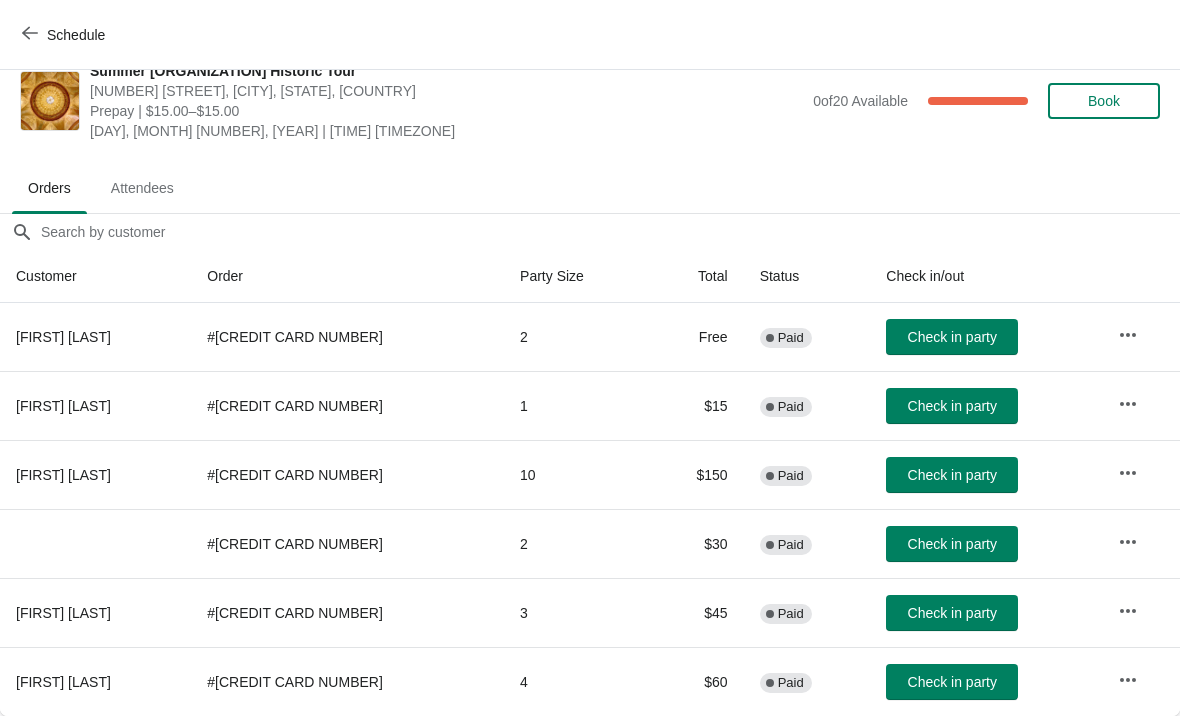 scroll, scrollTop: 29, scrollLeft: 0, axis: vertical 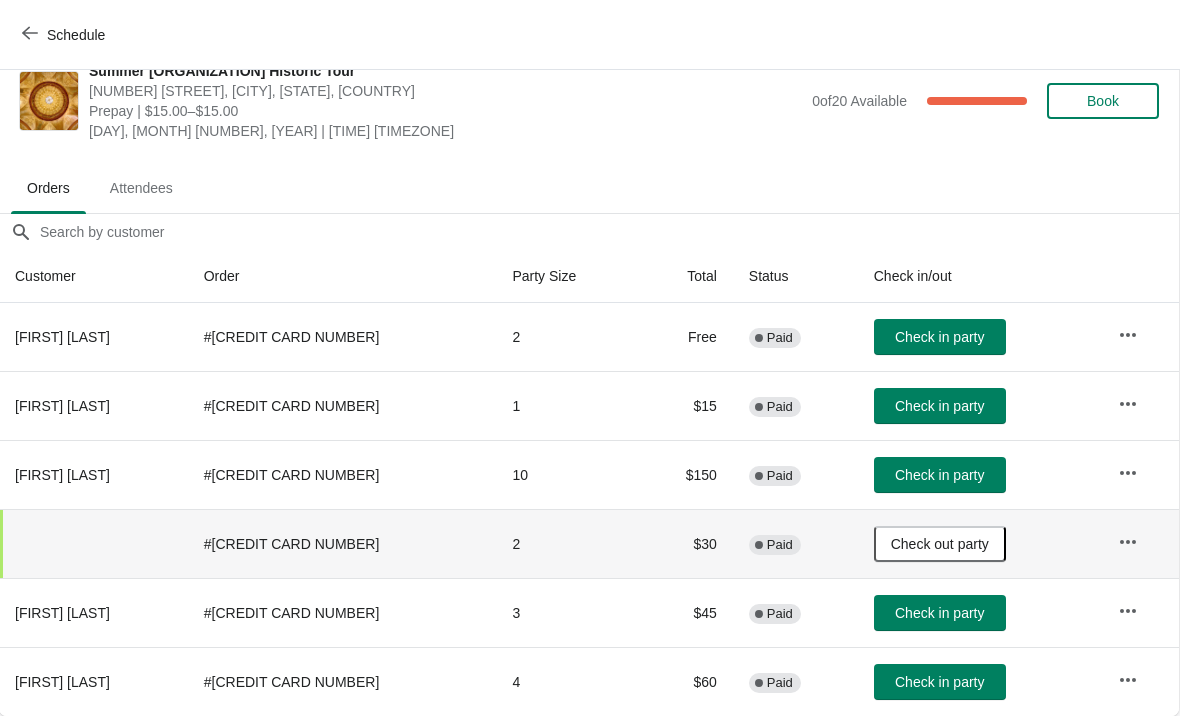 click on "Check in party" at bounding box center [939, 682] 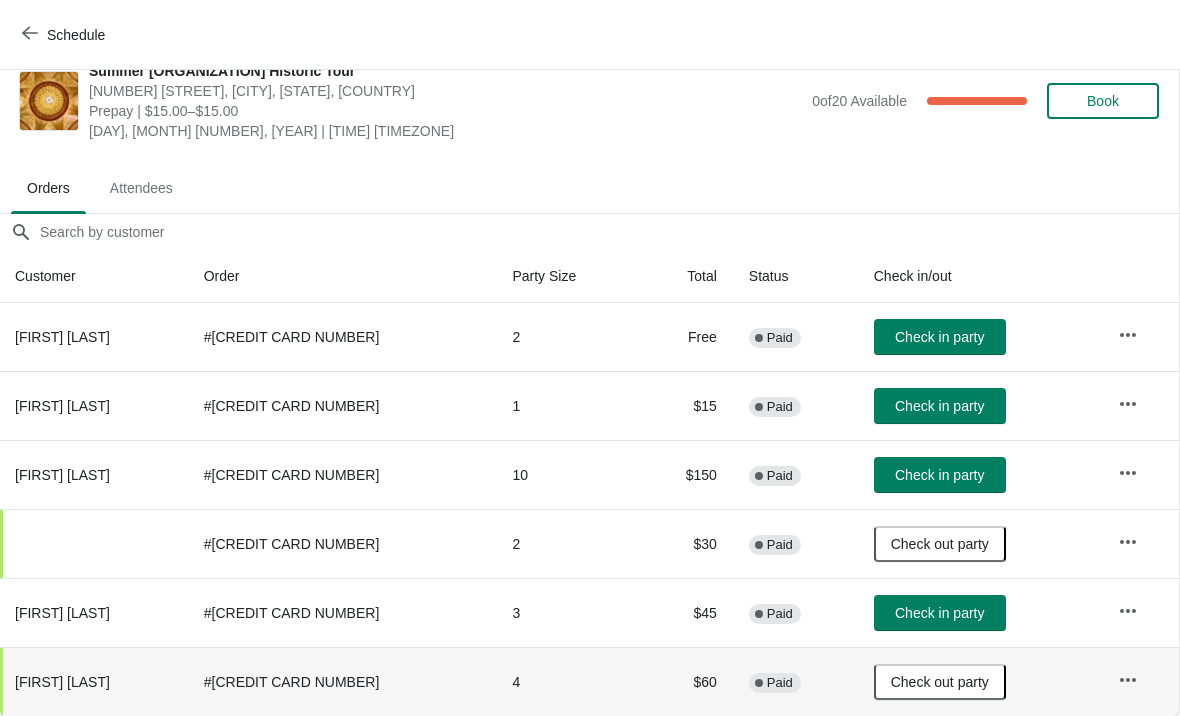 click on "Check out party" at bounding box center (940, 682) 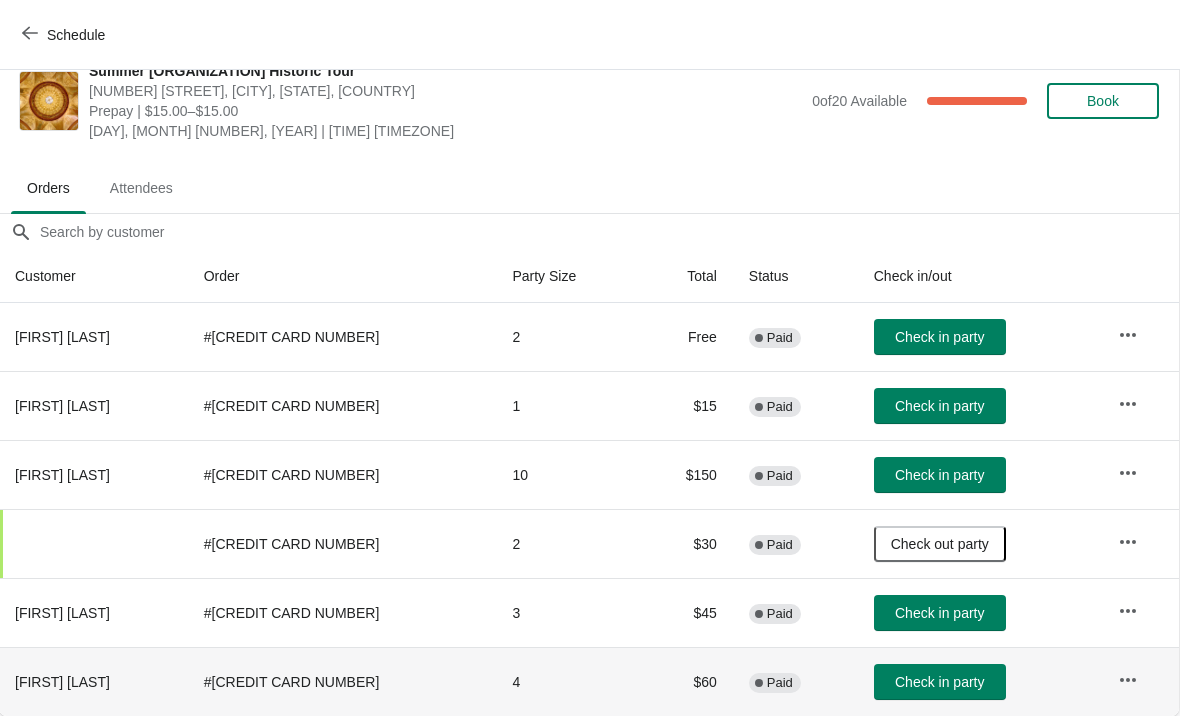 click on "Check in party" at bounding box center (939, 682) 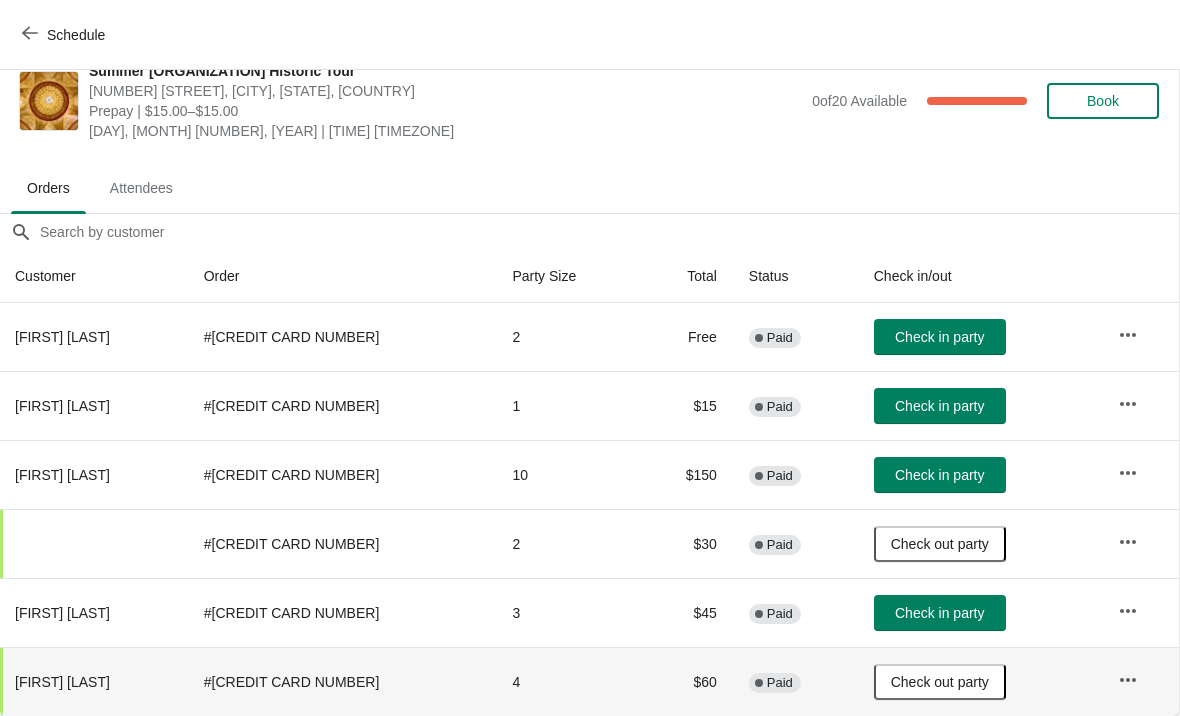 click on "Check in party" at bounding box center (939, 613) 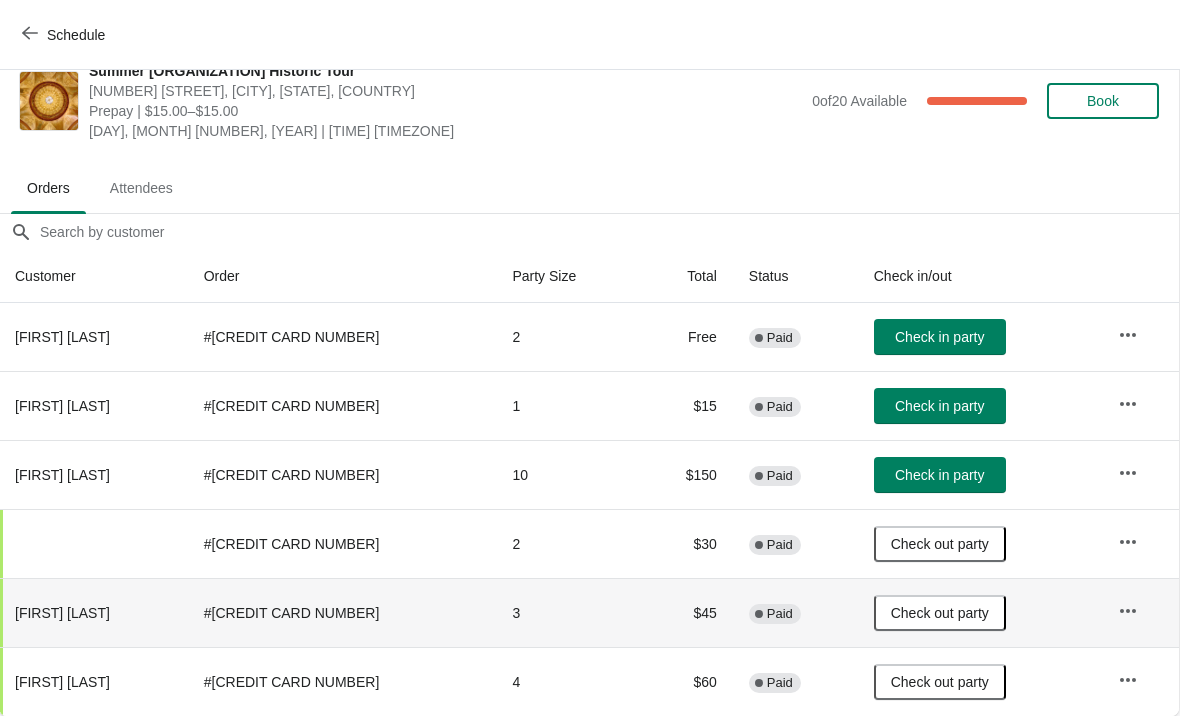 click on "Check in party" at bounding box center (940, 475) 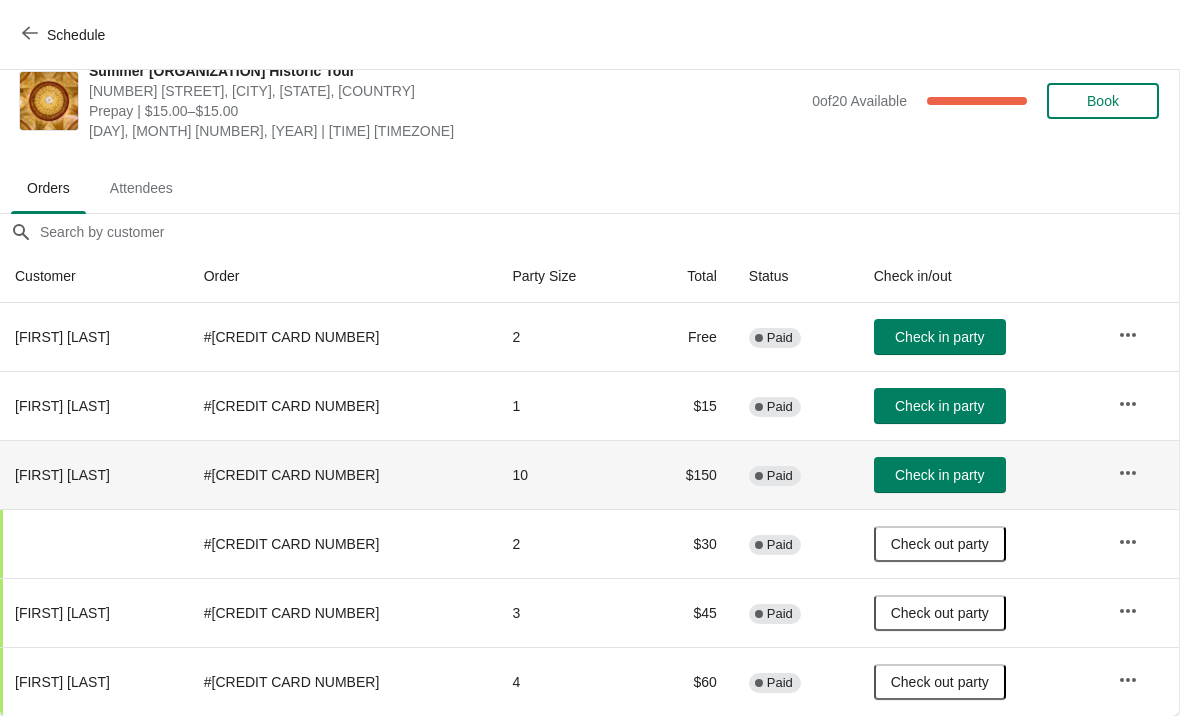 click on "Check in party" at bounding box center (940, 475) 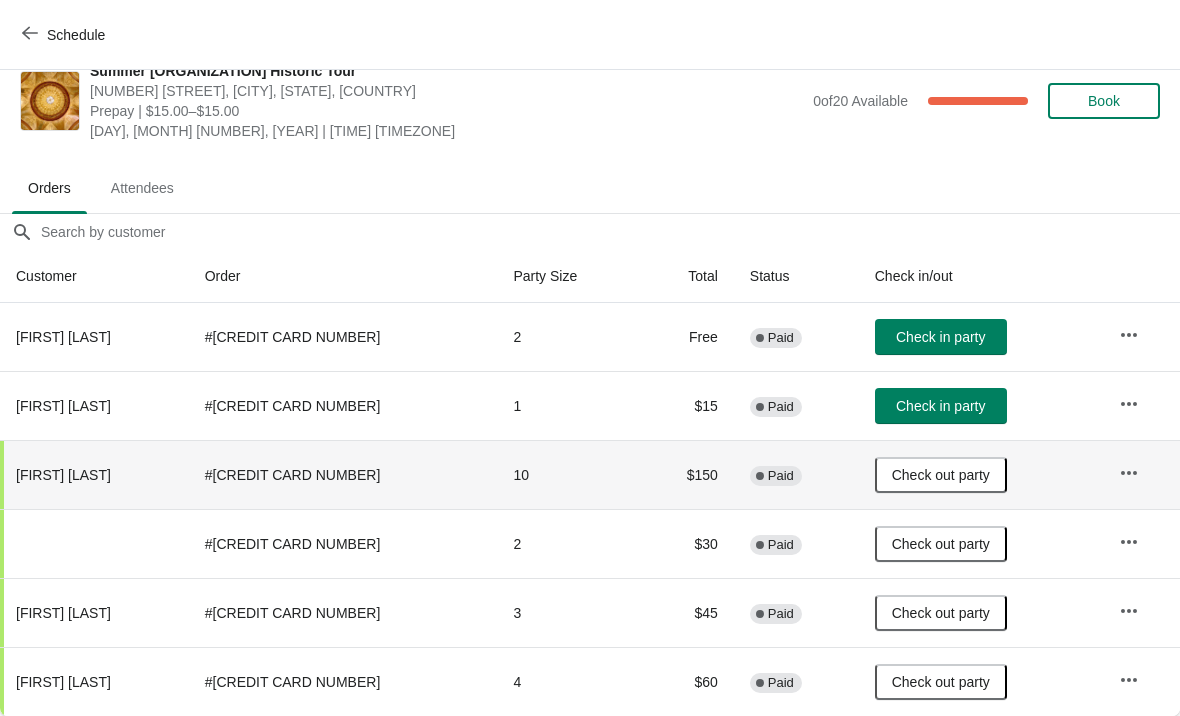 scroll, scrollTop: 29, scrollLeft: 0, axis: vertical 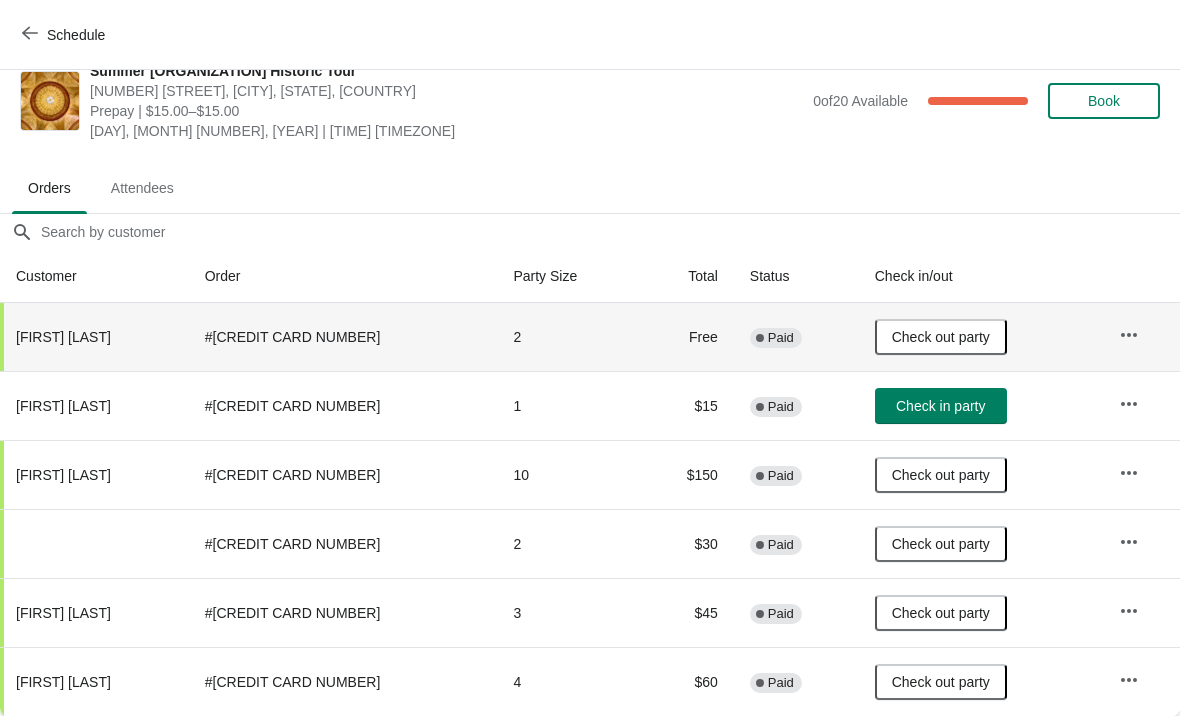click on "Check in party" at bounding box center [940, 406] 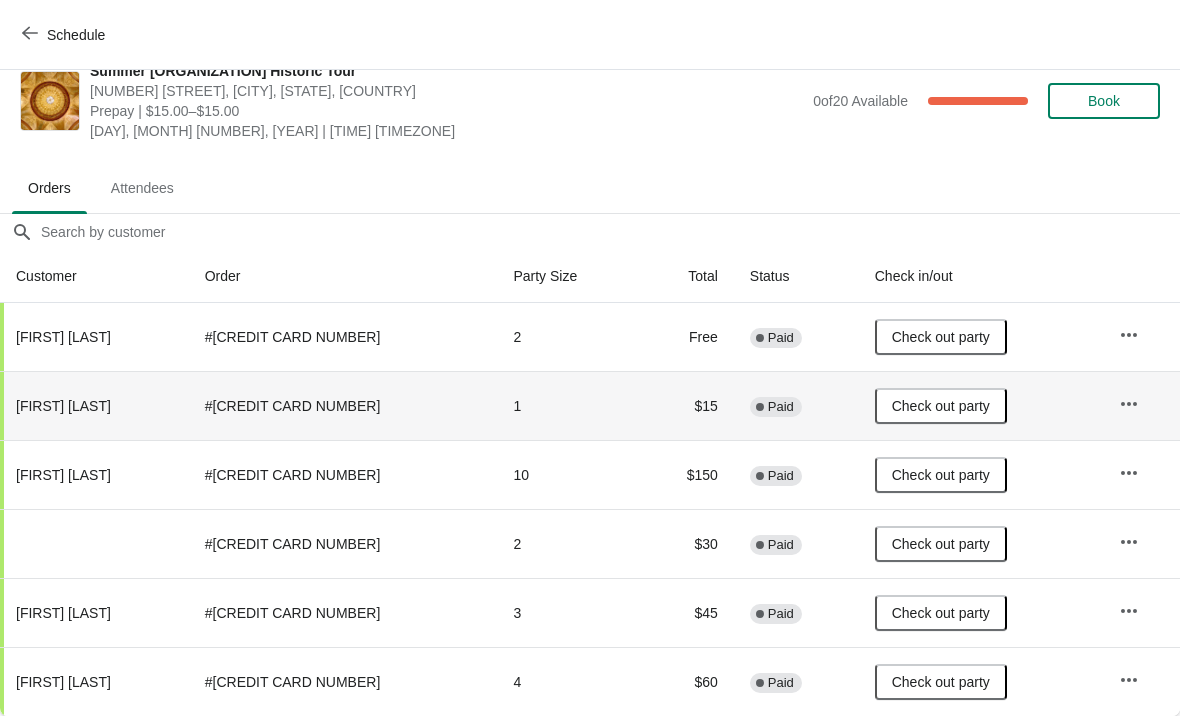 scroll, scrollTop: 29, scrollLeft: 0, axis: vertical 